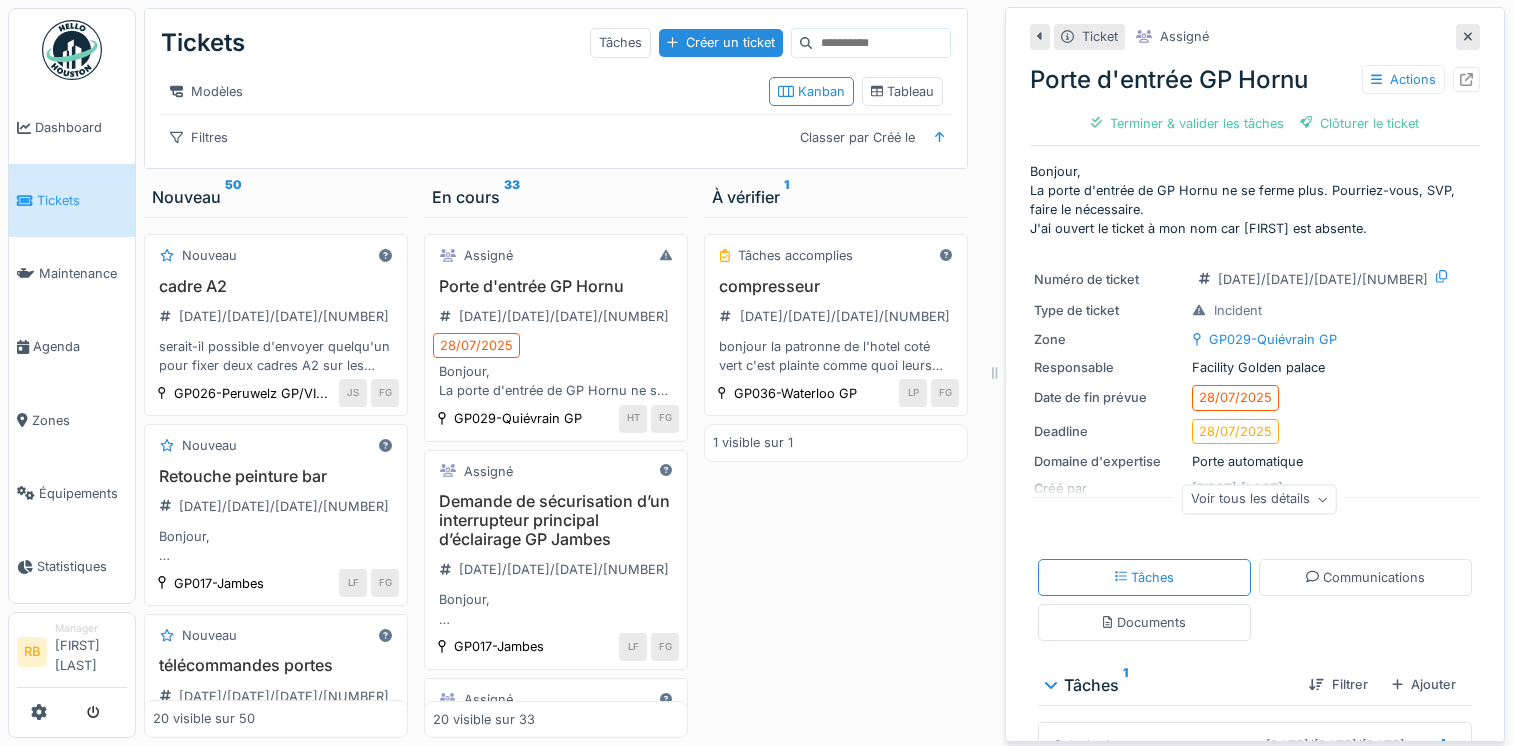 scroll, scrollTop: 15, scrollLeft: 0, axis: vertical 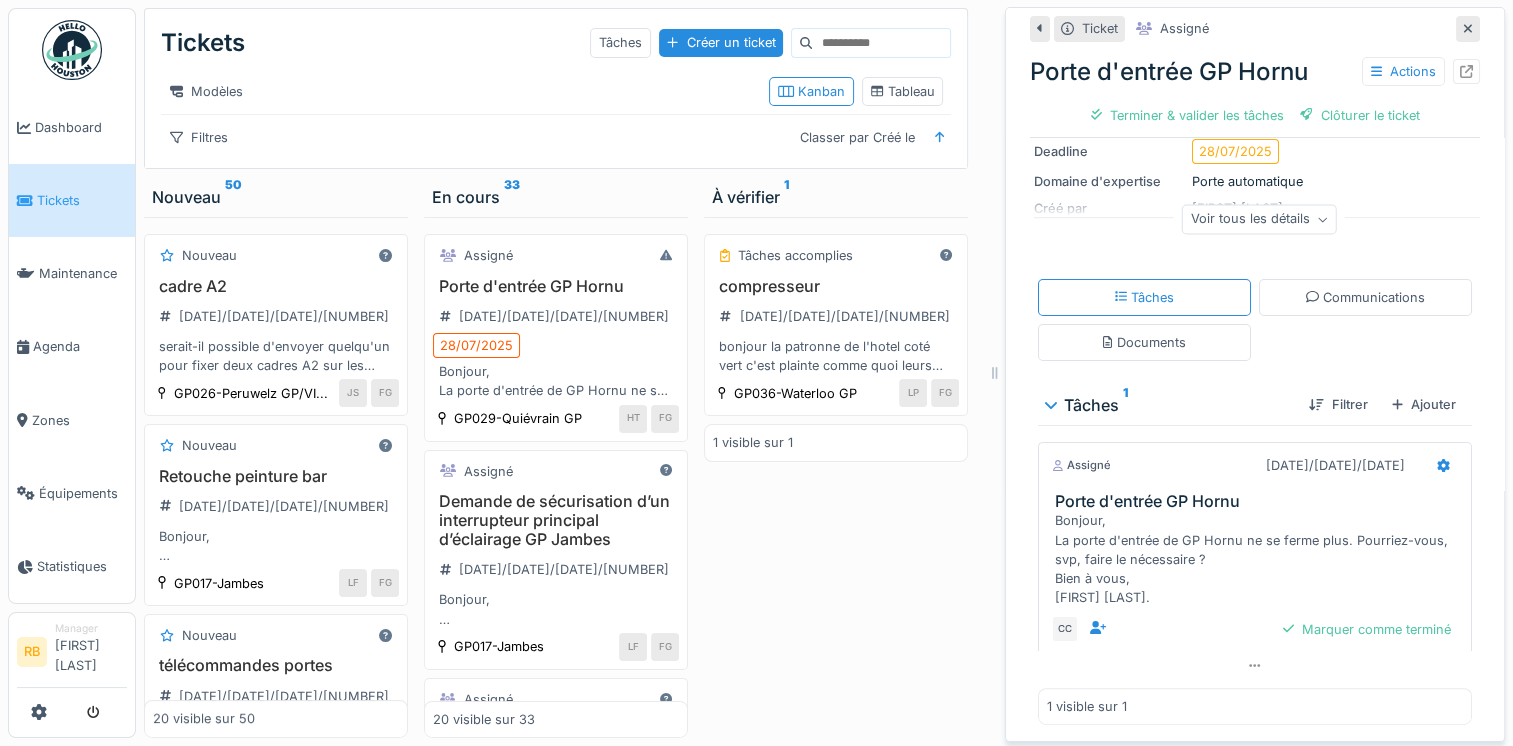click on "Annuler Tickets Tâches Créer un ticket Modèles   Kanban   Tableau Filtres Classer par Créé le  Nouveau 50 Nouveau cadre A2 2025/08/55/00682 serait-il possible d'envoyer quelqu'un pour fixer deux cadres A2 sur les colonnes situés contre la roulette GP026-Peruwelz GP/VI... JS FG Nouveau Retouche peinture bar 2025/08/55/00685 Bonjour,
Suite aux travaux effectués dans les meubles du bar, quelques retouches de peinture sont nécessaires à certains endroits.
Bàv GP017-Jambes LF FG Nouveau télécommandes portes 2025/08/55/00683 bonjour, serait-il possible de remplacer les 2 télécommandes d'ouverture de porte des caissiers et d'en fournir une à Arnaud Tylski GP026-Peruwelz GP/VI... JS FG Nouveau éclairage plan de travail bar 2025/08/55/00684 Bonjour la bande lumineuse situé au dessus du plan de travail ne fonctionne plus, il y a une sorte de transfo situé en dessous du plan de travail GP026-Peruwelz GP/VI... JS FG Nouveau Reno rokers kamer VLOER 2025/08/55/00679 GP004-Anvers RENO LB FG" at bounding box center [756, 373] 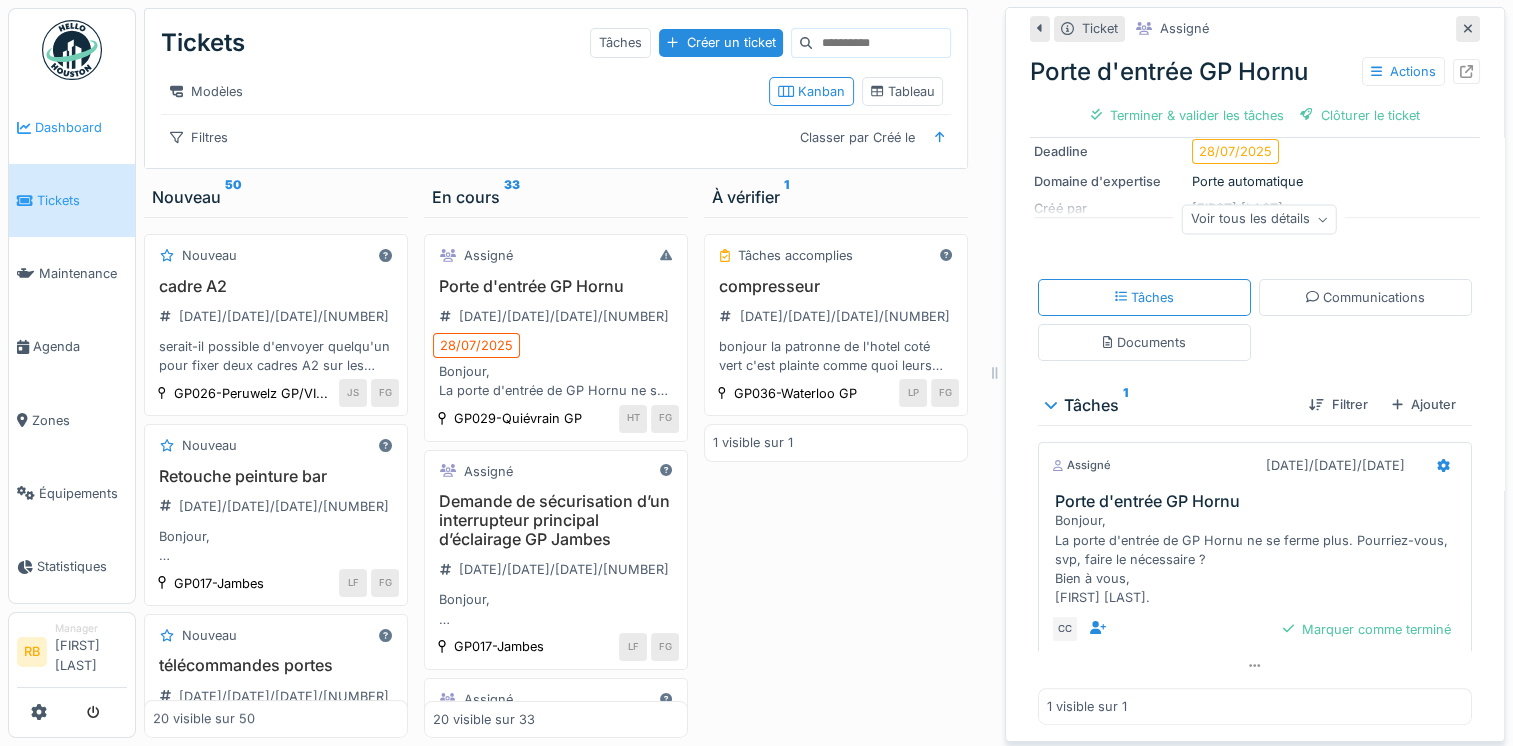 click on "Dashboard" at bounding box center (81, 127) 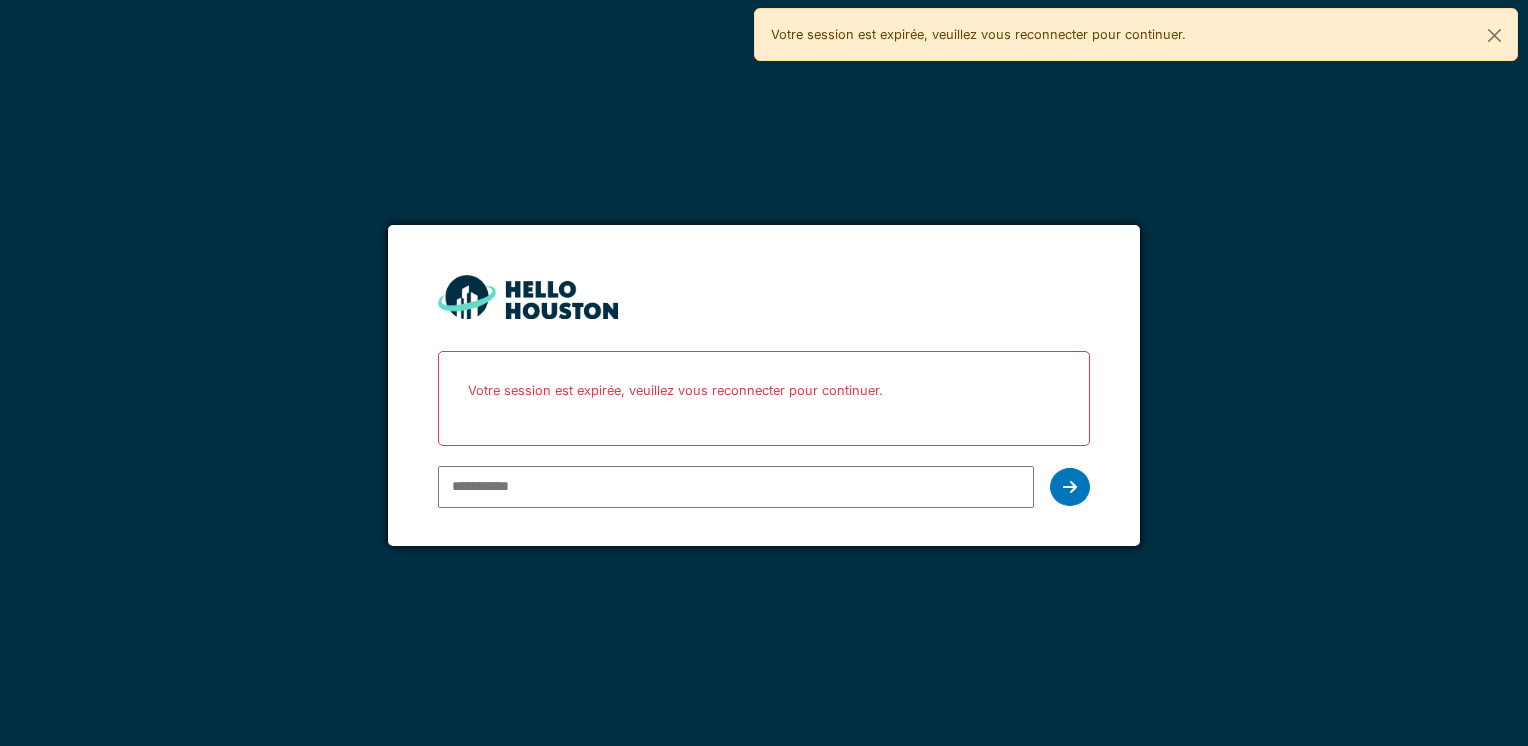 scroll, scrollTop: 0, scrollLeft: 0, axis: both 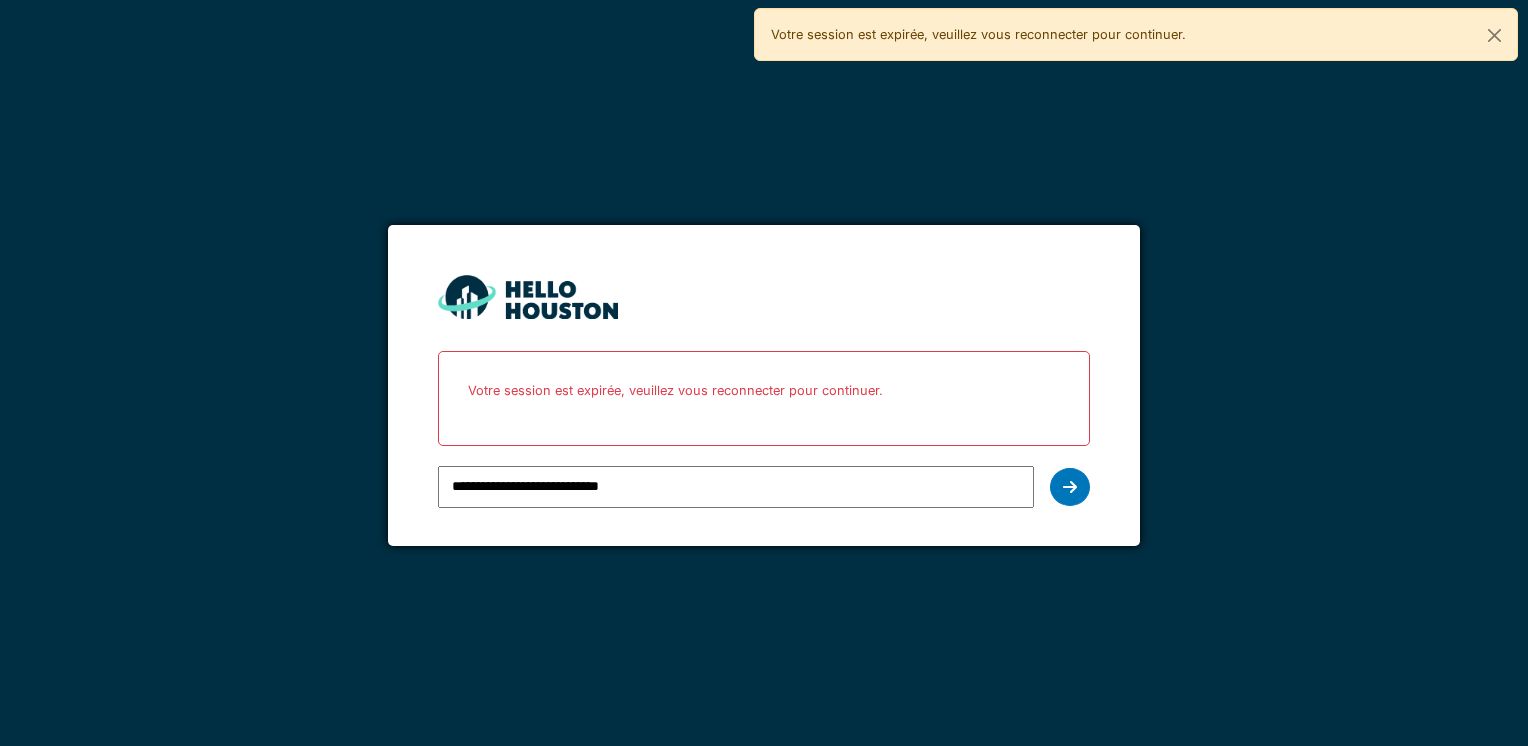 click on "**********" at bounding box center [763, 487] 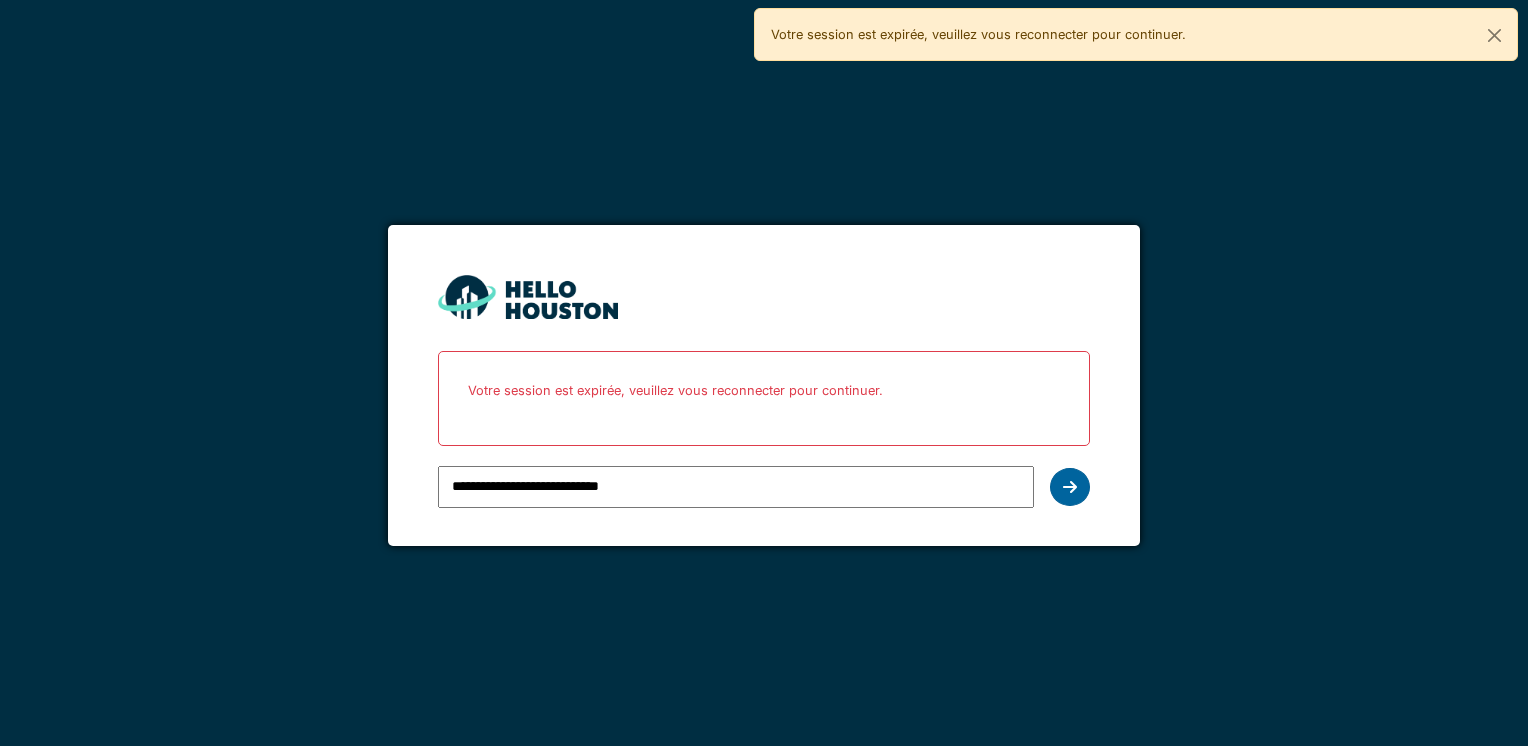 click at bounding box center (1070, 487) 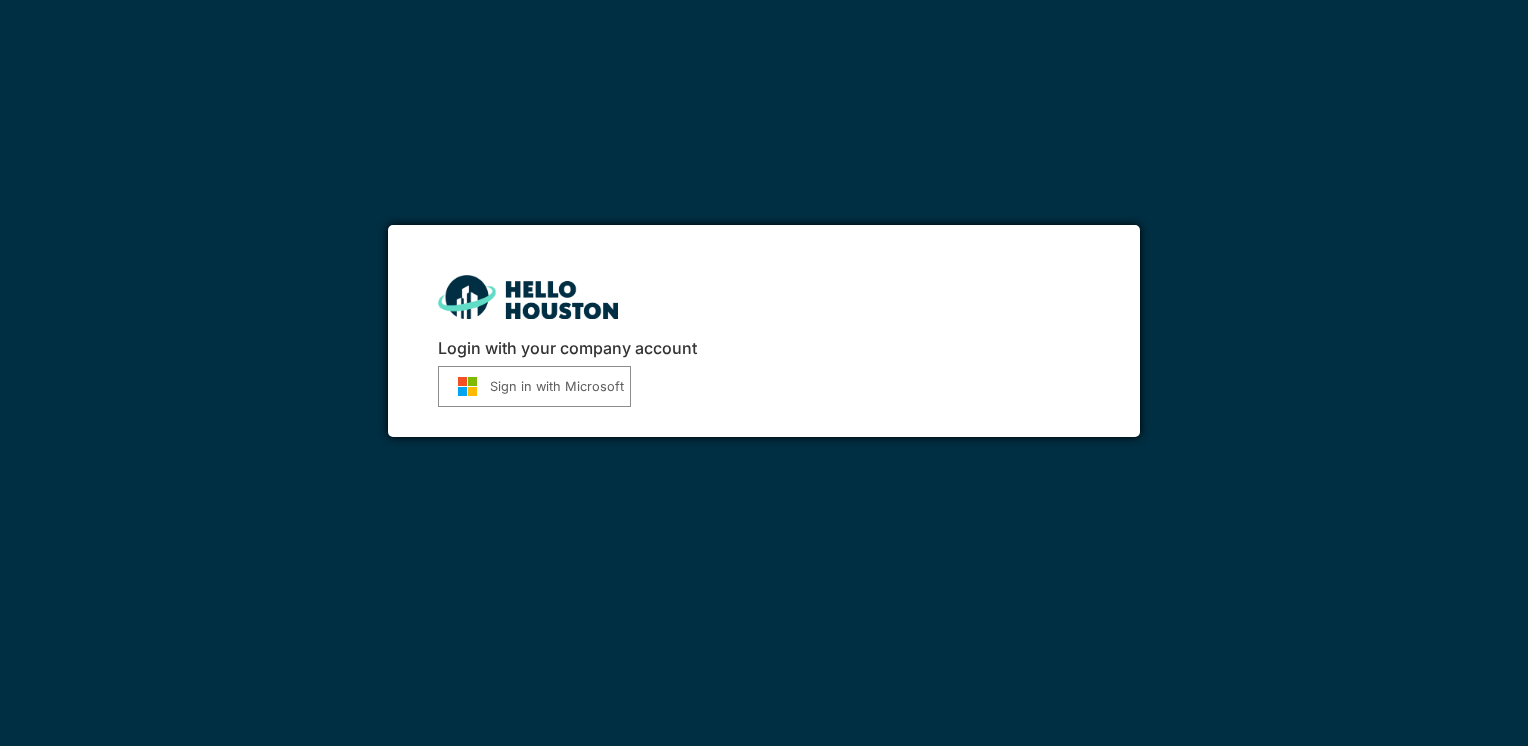 scroll, scrollTop: 0, scrollLeft: 0, axis: both 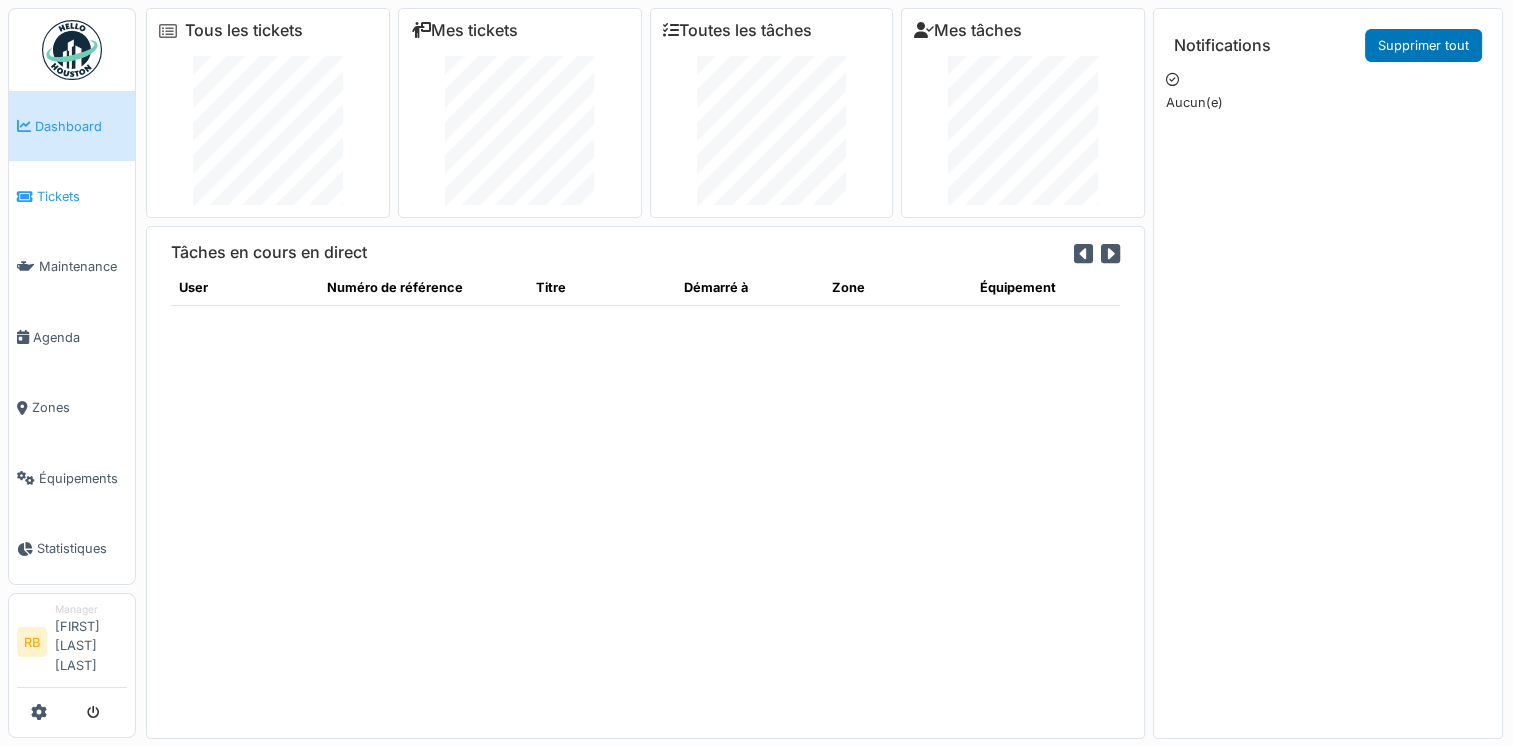 click on "Tickets" at bounding box center [82, 196] 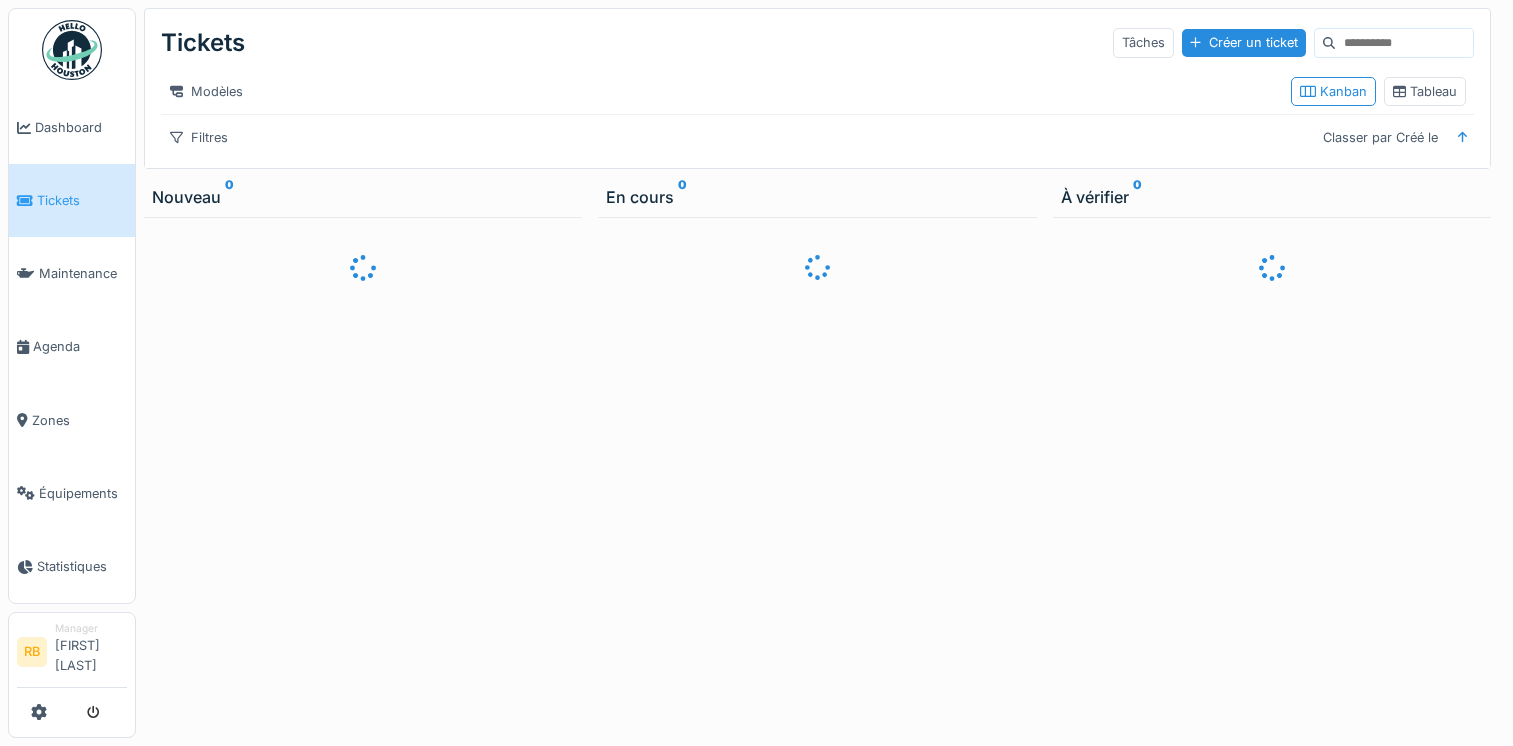 scroll, scrollTop: 0, scrollLeft: 0, axis: both 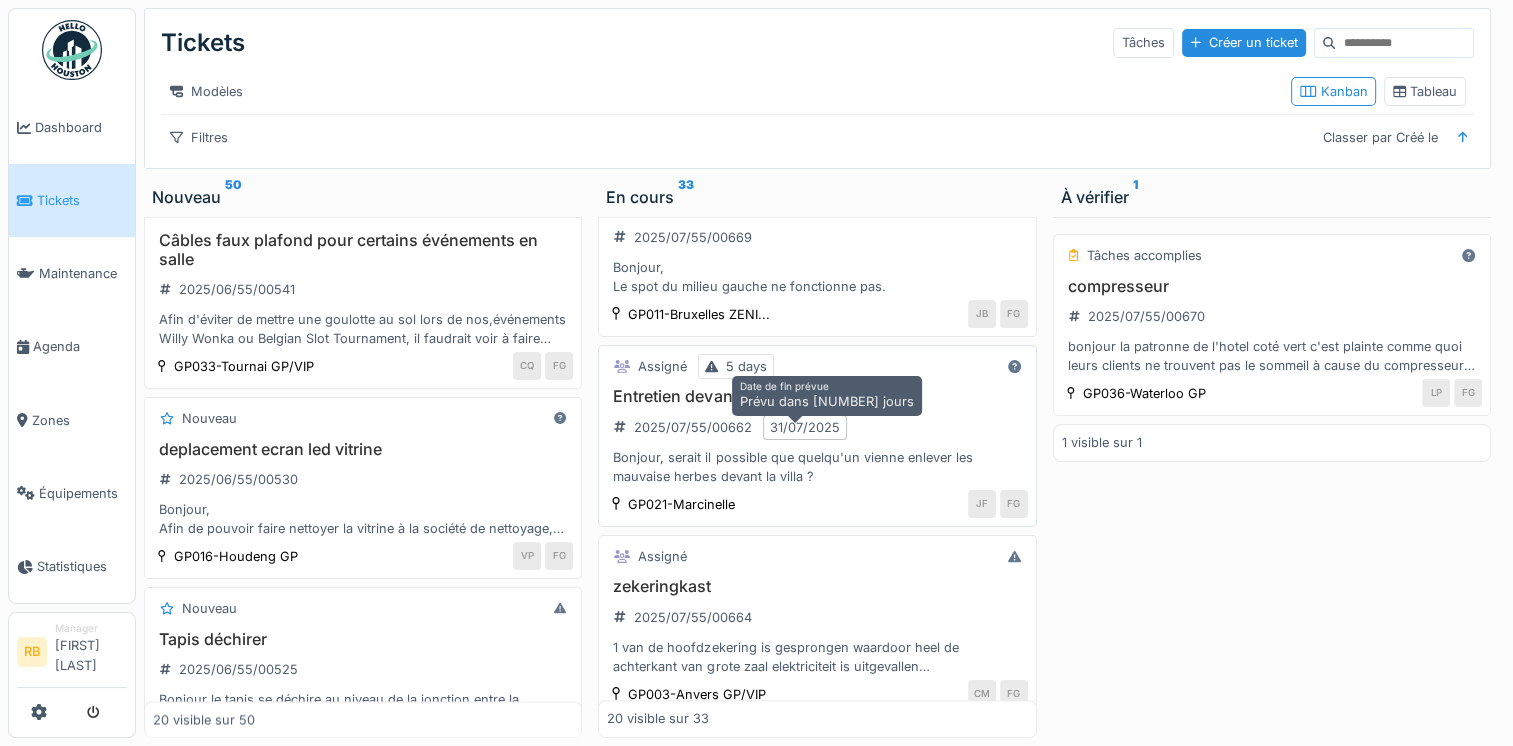 click on "31/07/2025" at bounding box center [805, 427] 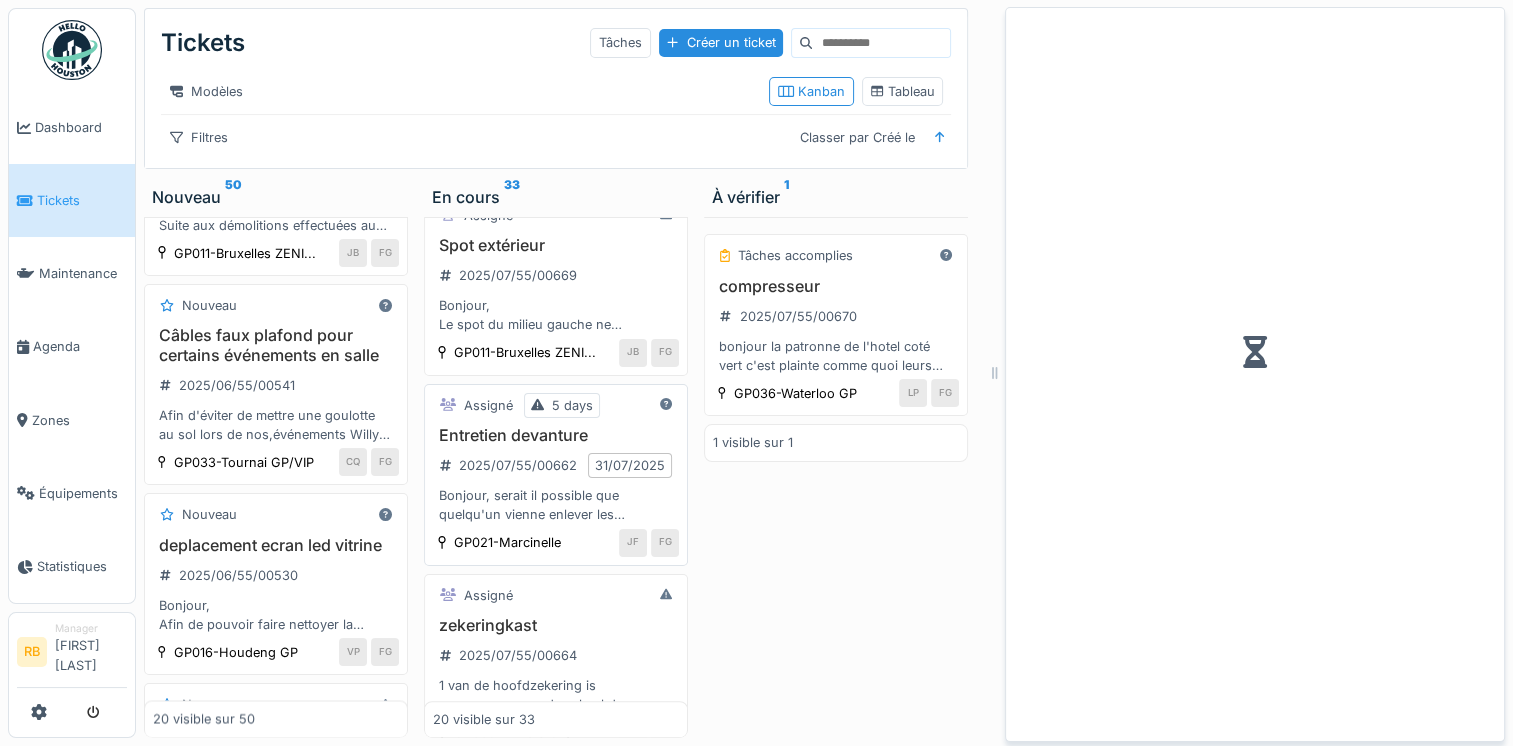 scroll, scrollTop: 3632, scrollLeft: 0, axis: vertical 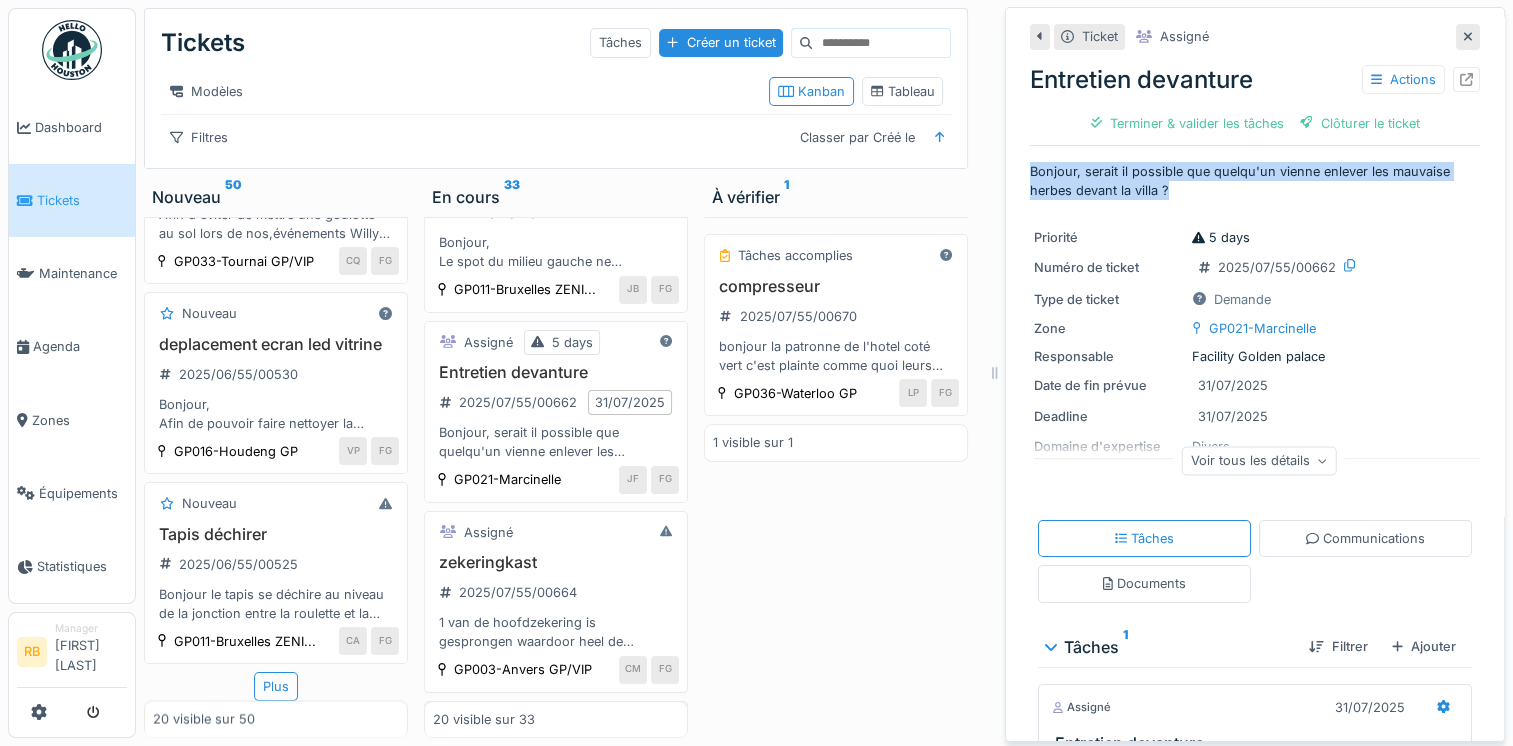 drag, startPoint x: 1163, startPoint y: 192, endPoint x: 992, endPoint y: 160, distance: 173.96838 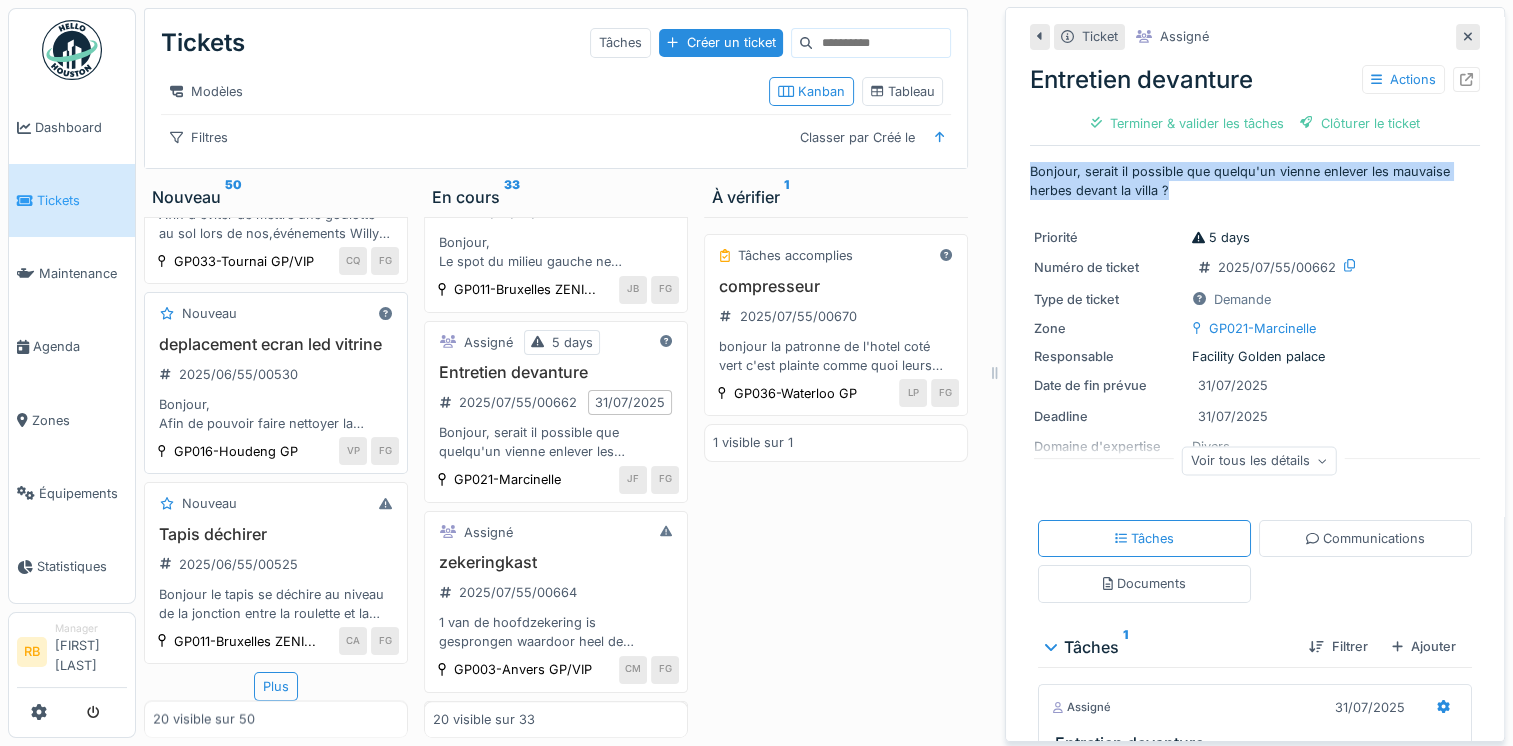 scroll, scrollTop: 3552, scrollLeft: 0, axis: vertical 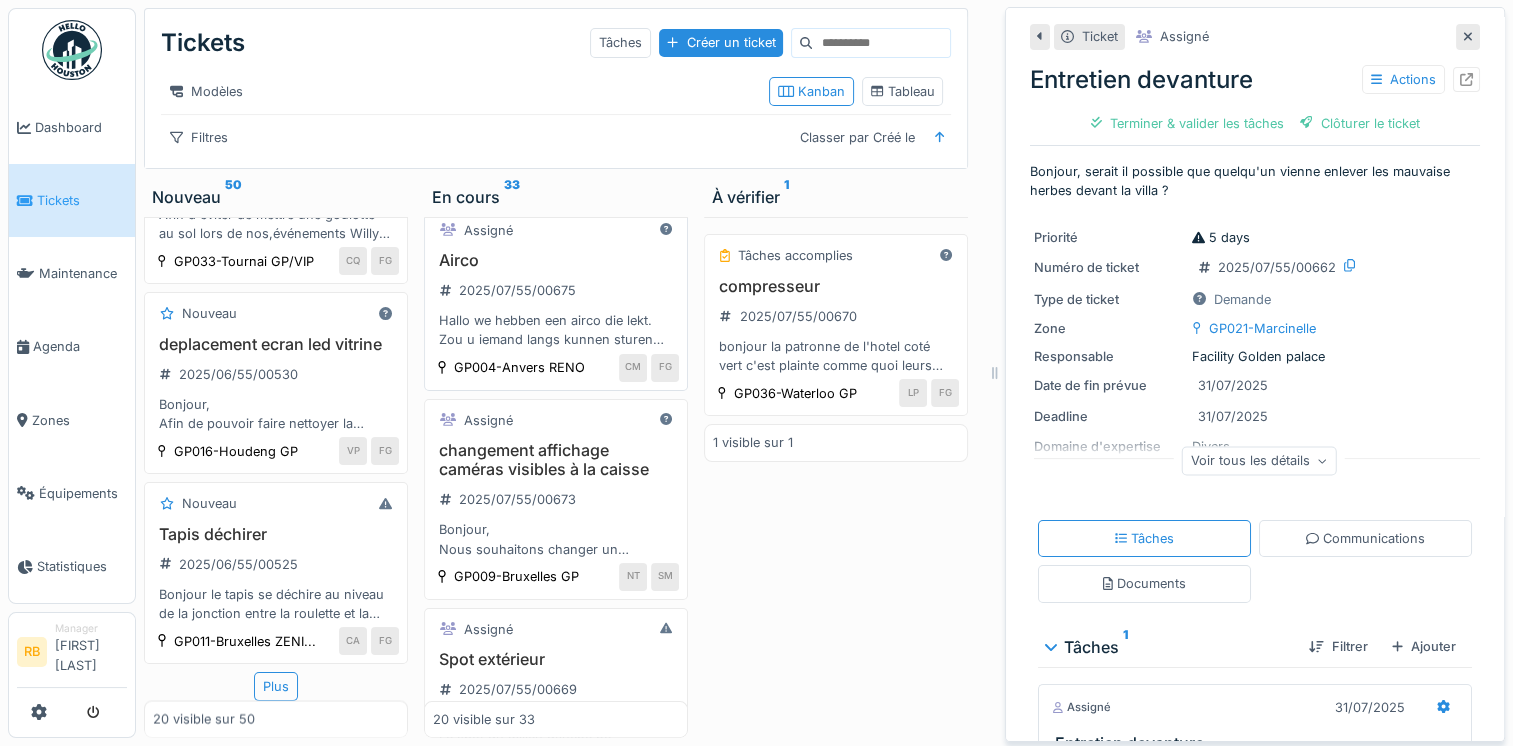 click on "Airco" at bounding box center (556, 260) 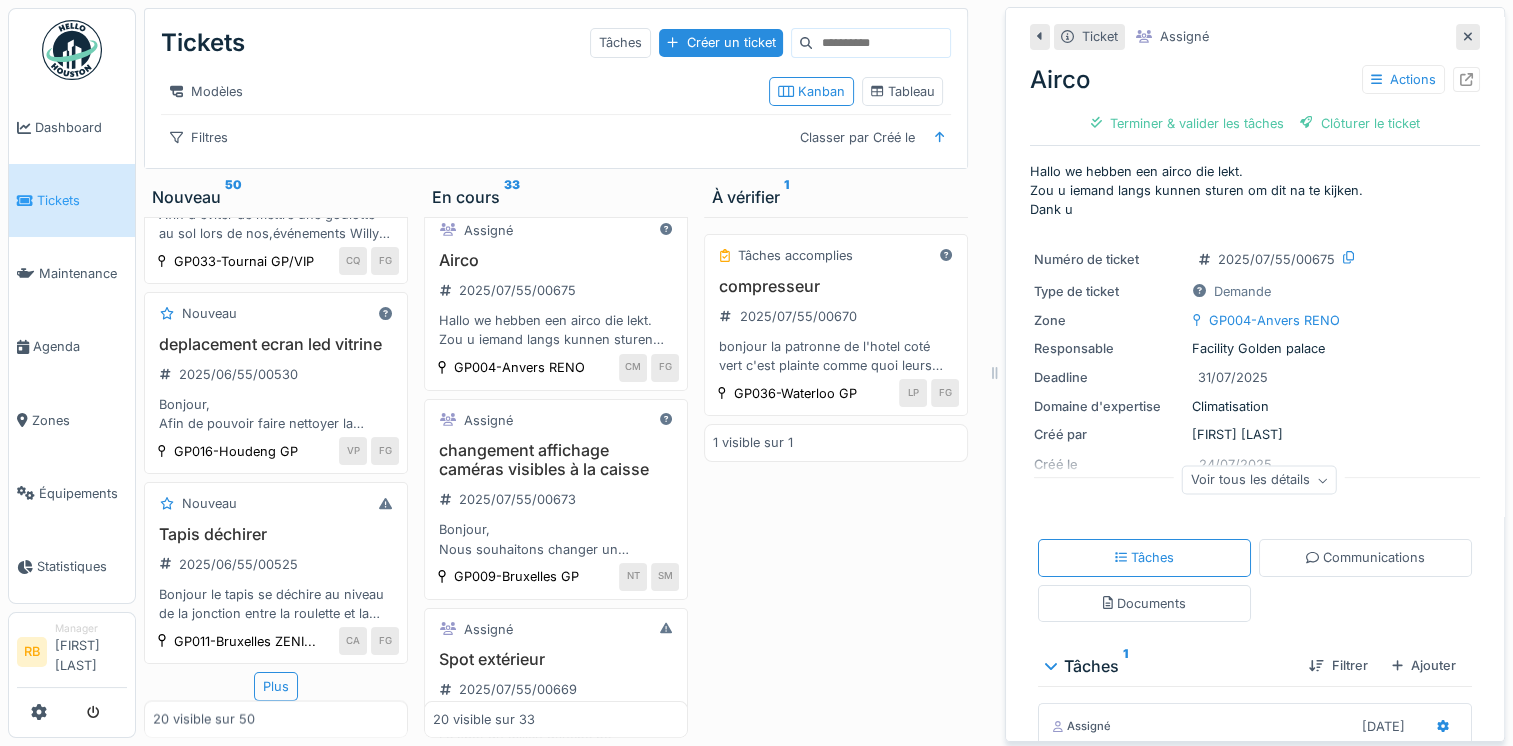 scroll, scrollTop: 15, scrollLeft: 0, axis: vertical 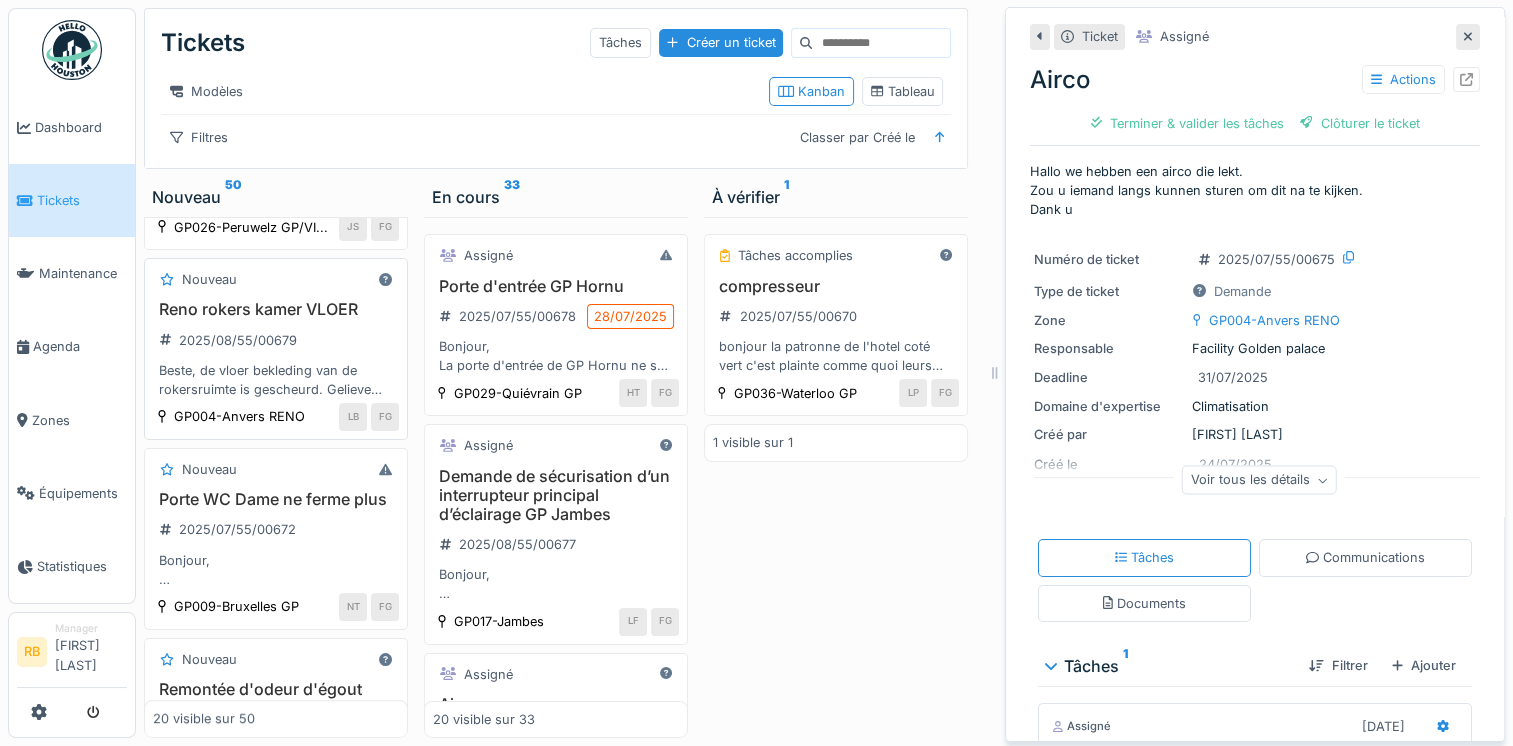 click on "Reno rokers kamer VLOER 2025/08/55/00679 Beste, de vloer bekleding van de rokersruimte is gescheurd. Gelieve herstellen aub.
Vriendelijk bedankt
Ronald" at bounding box center (276, 349) 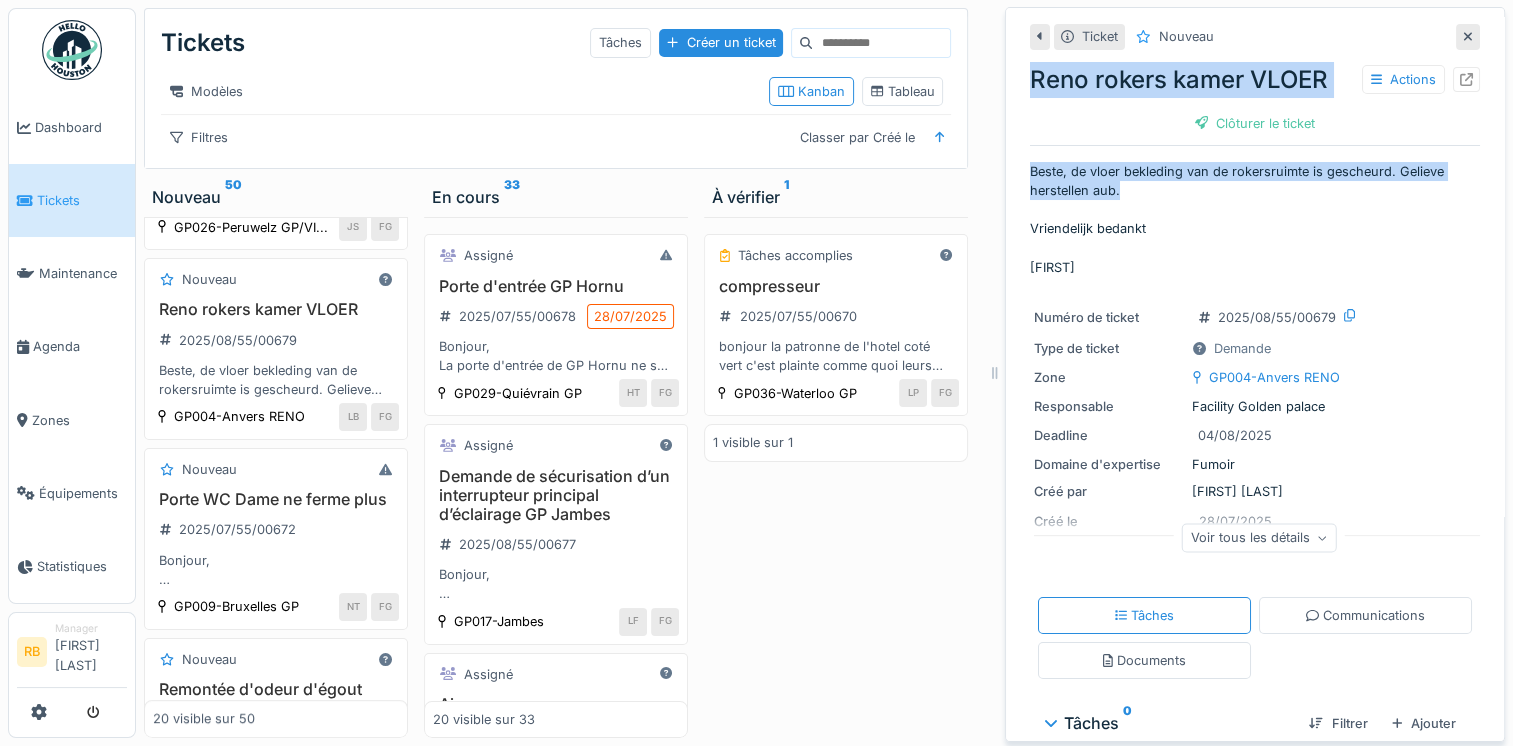 drag, startPoint x: 1121, startPoint y: 191, endPoint x: 1015, endPoint y: 81, distance: 152.76125 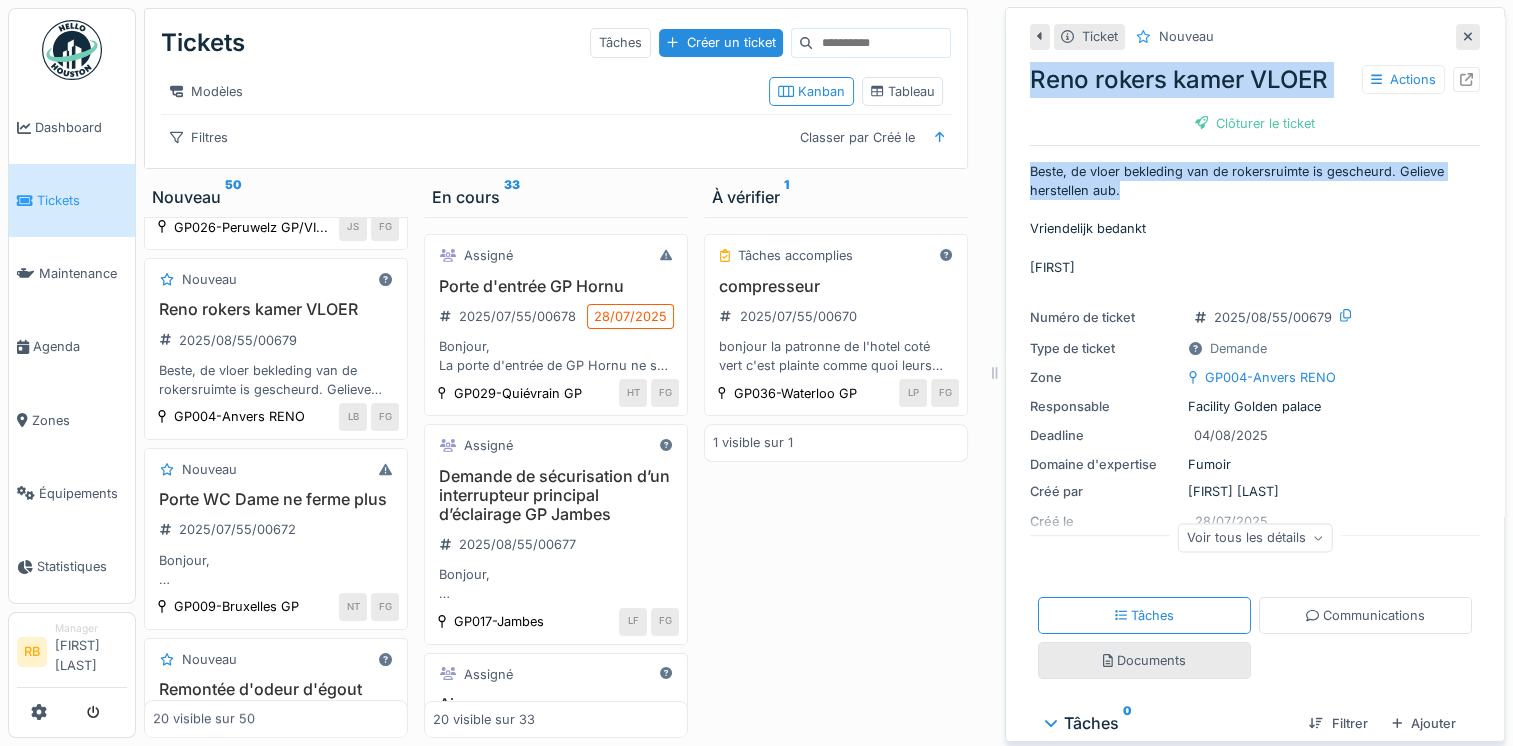 click on "Documents" at bounding box center [1144, 660] 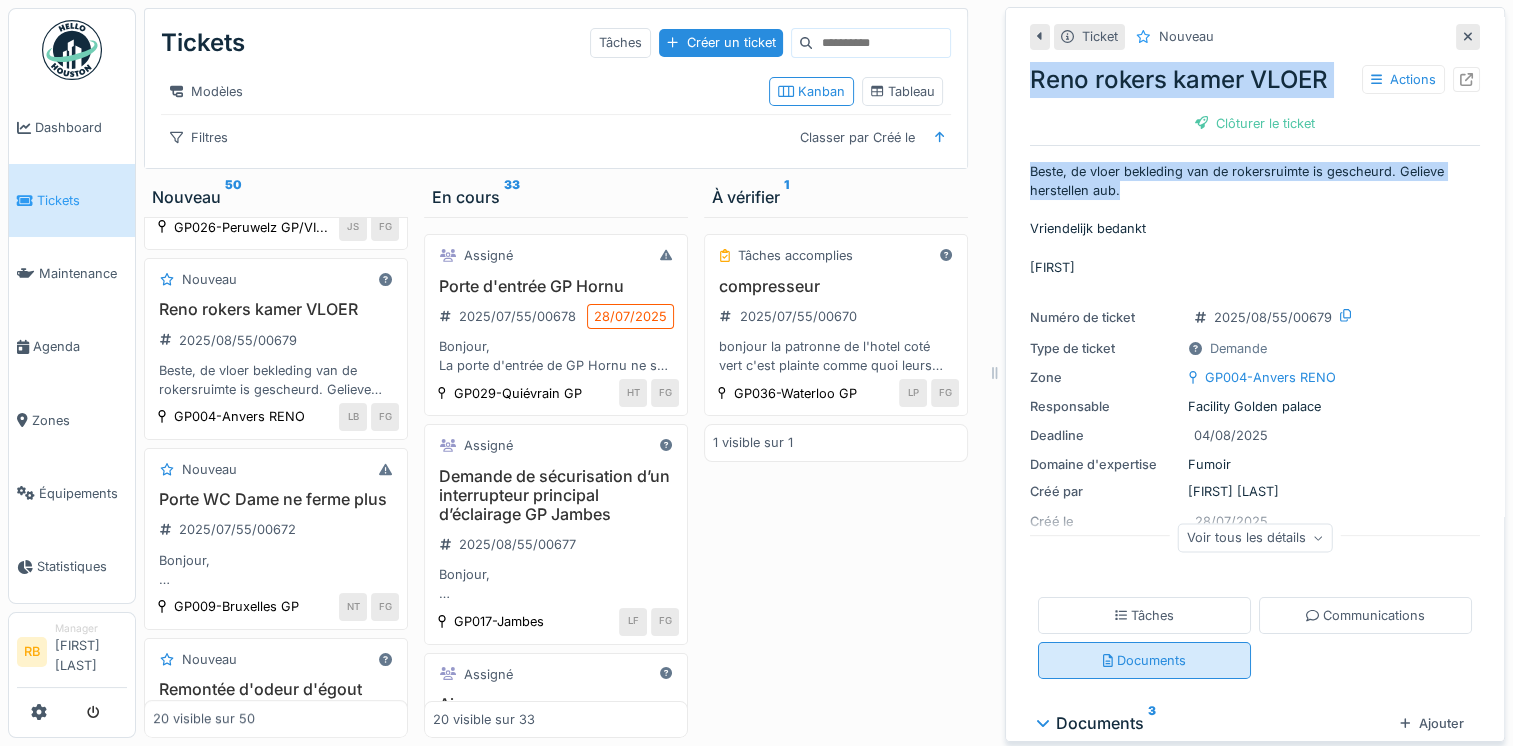 scroll, scrollTop: 15, scrollLeft: 0, axis: vertical 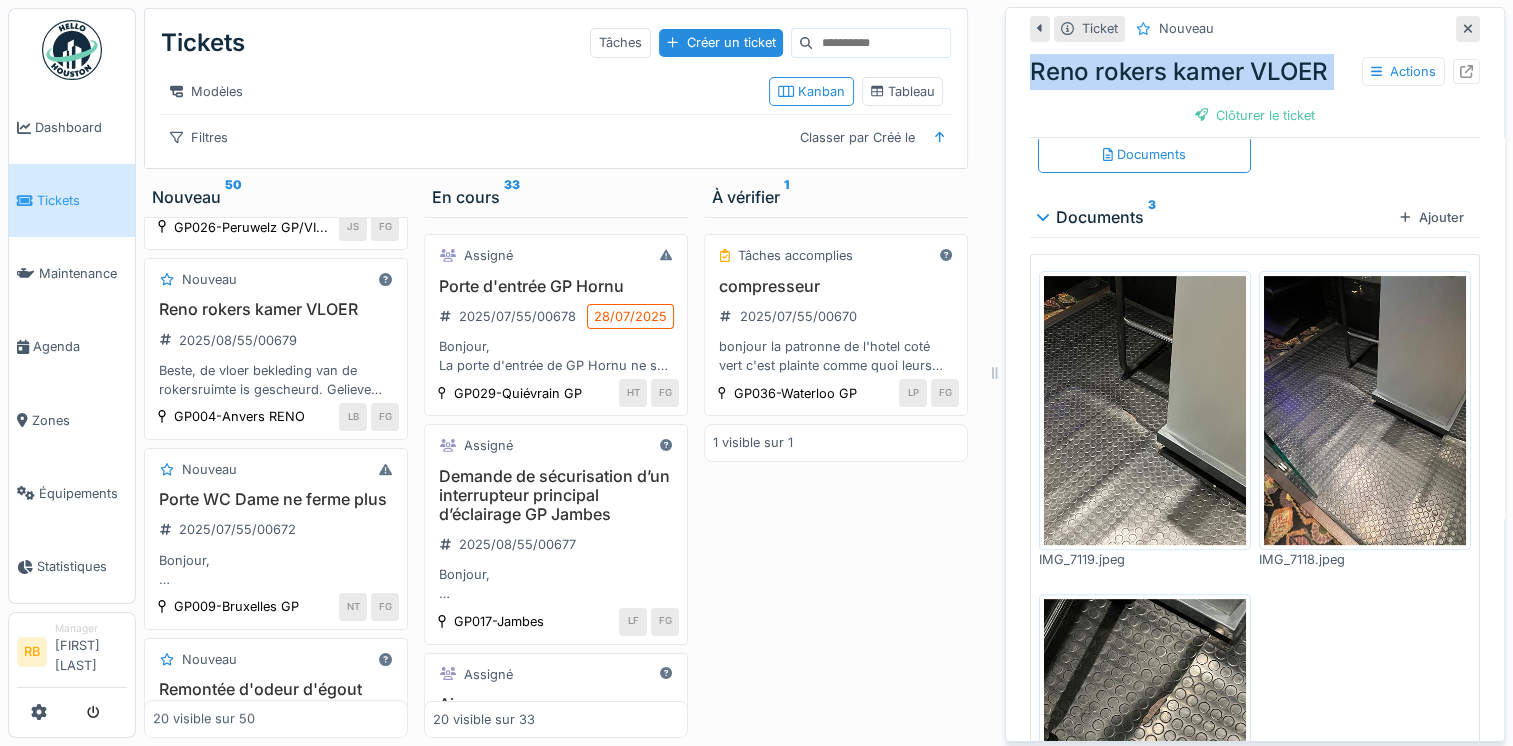 click at bounding box center [1145, 410] 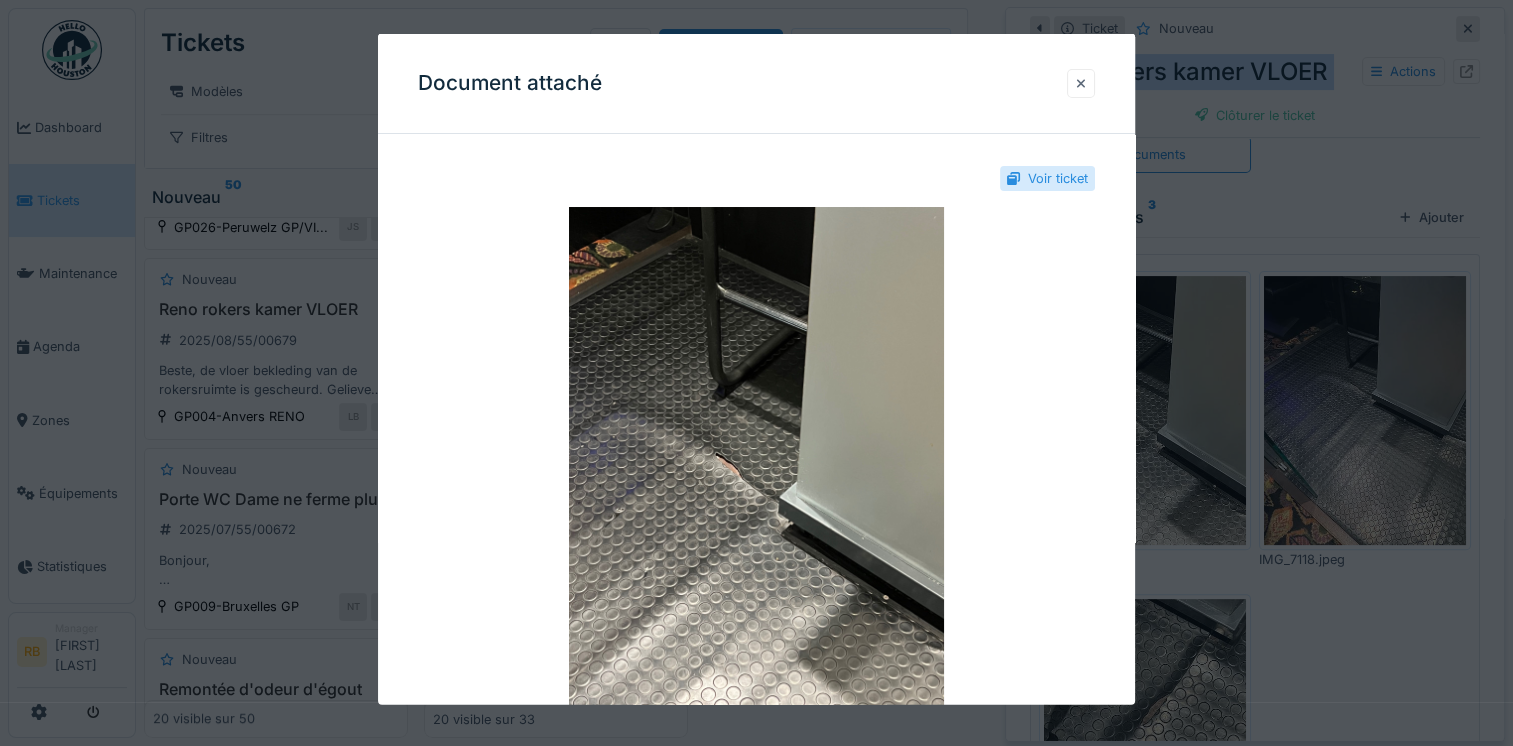click at bounding box center (1081, 82) 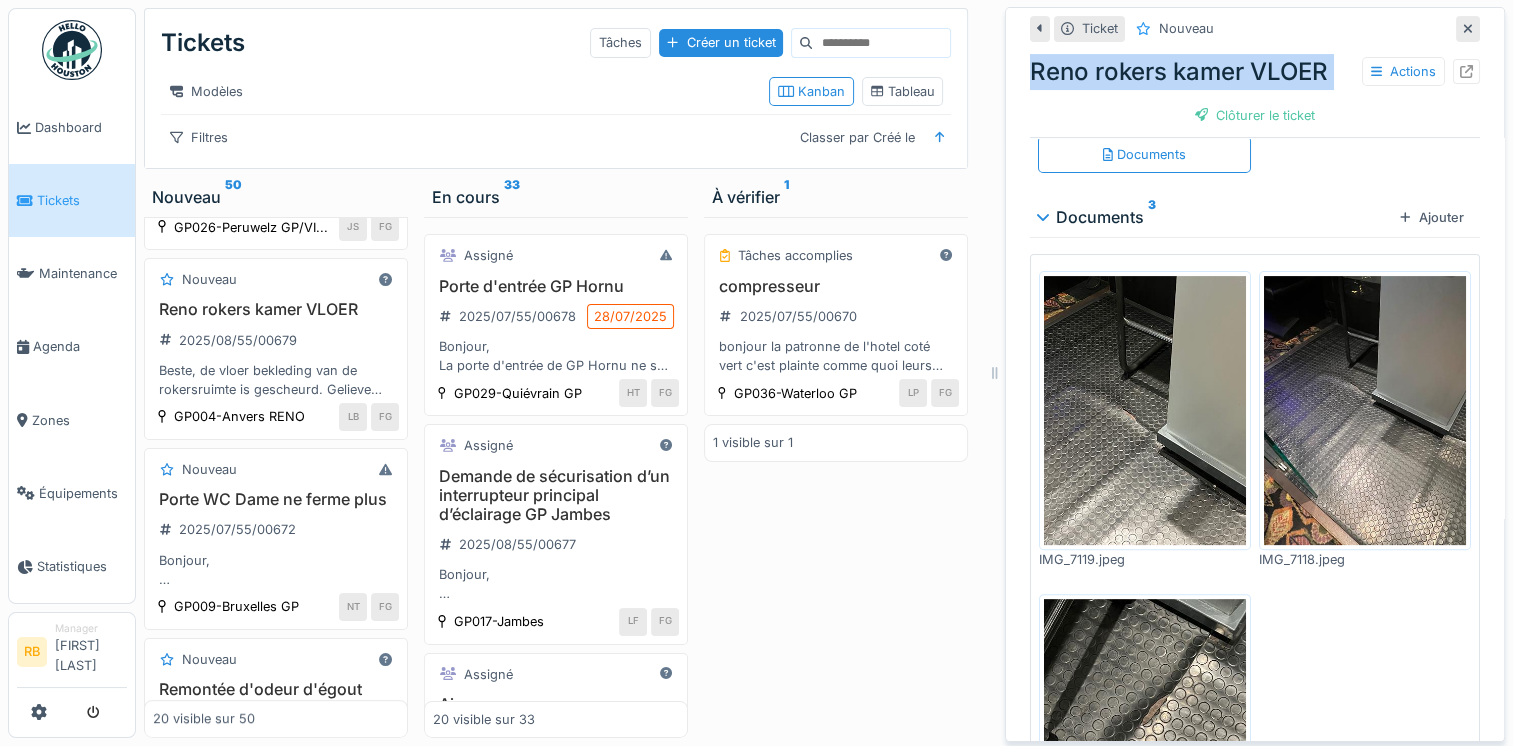 scroll, scrollTop: 679, scrollLeft: 0, axis: vertical 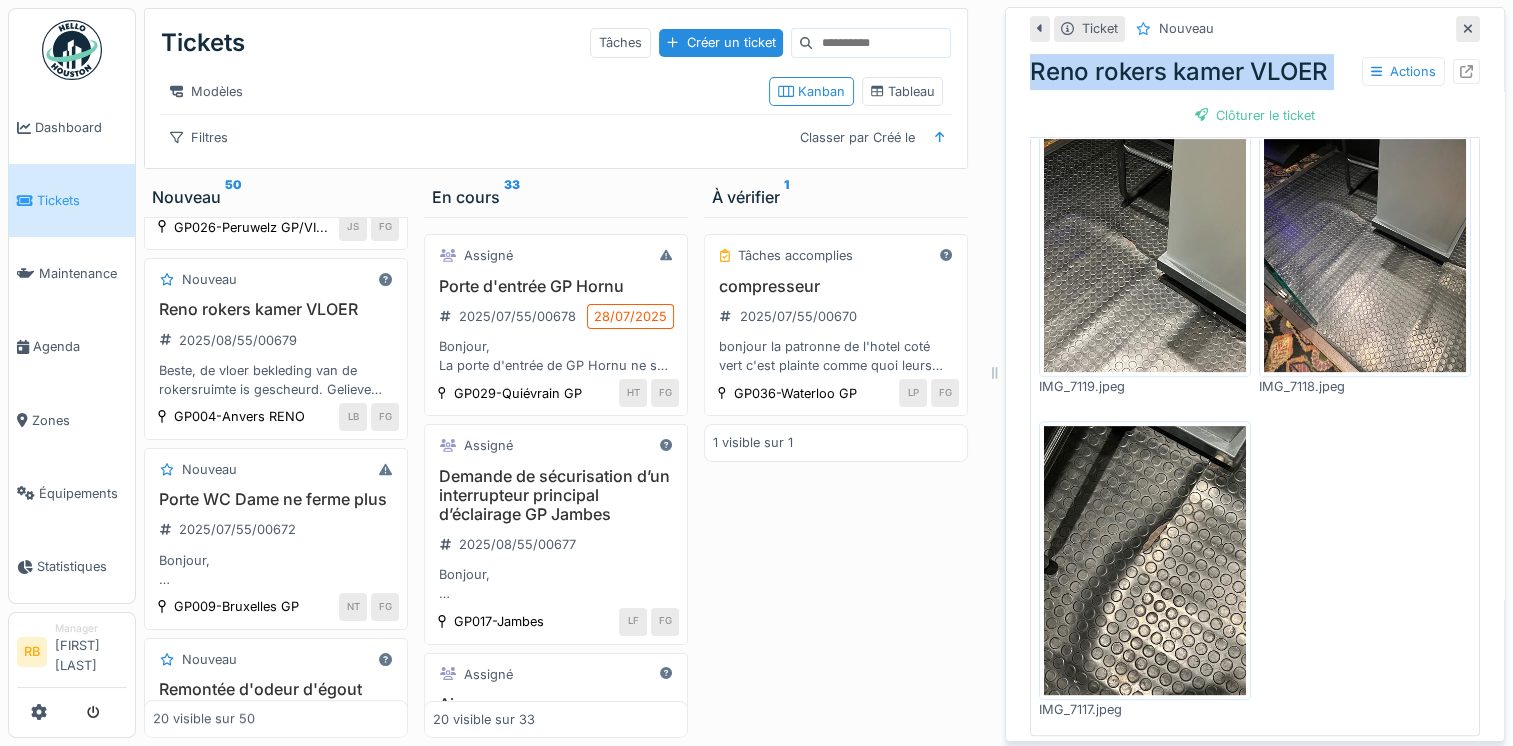click at bounding box center [1145, 560] 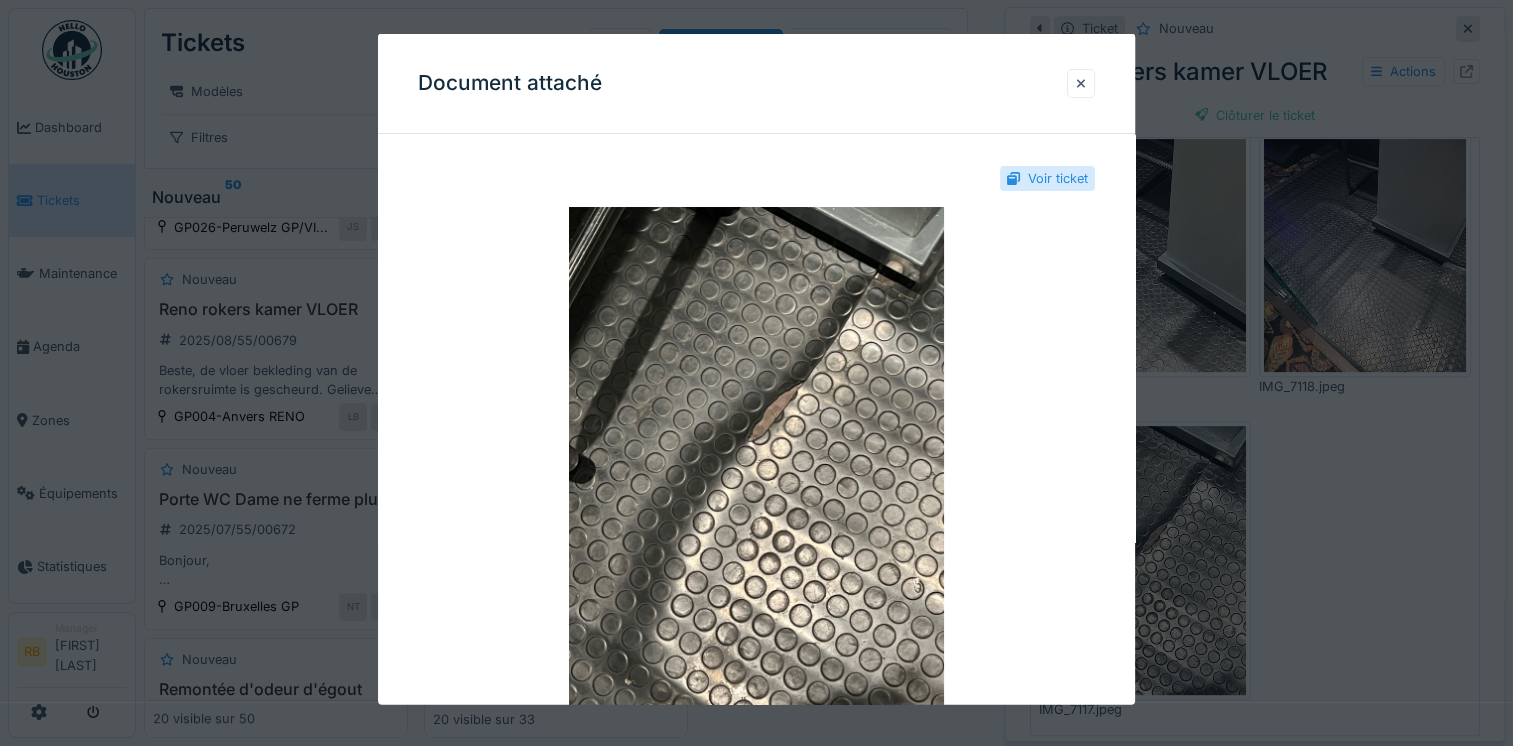 click on "Document attaché" at bounding box center (756, 84) 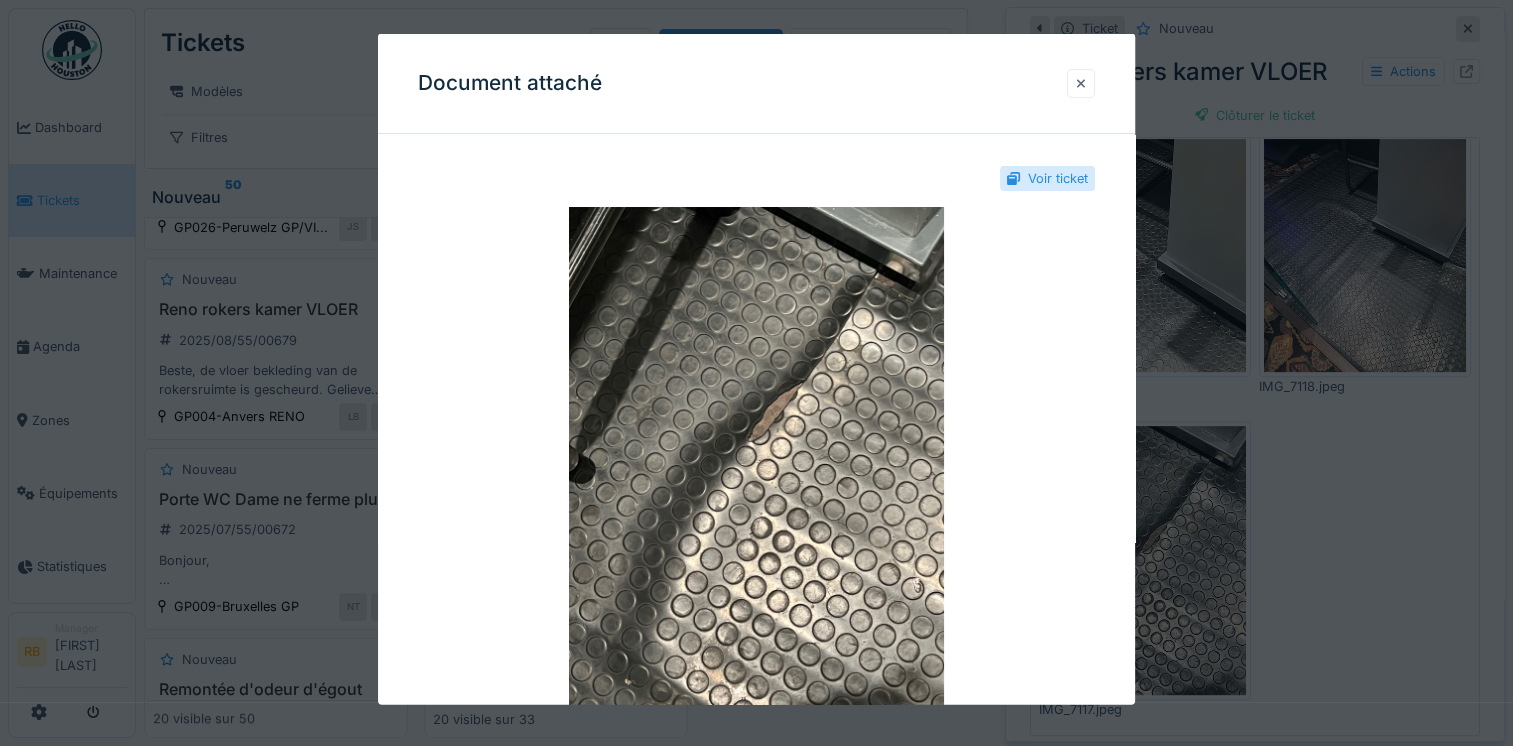 click at bounding box center (1081, 82) 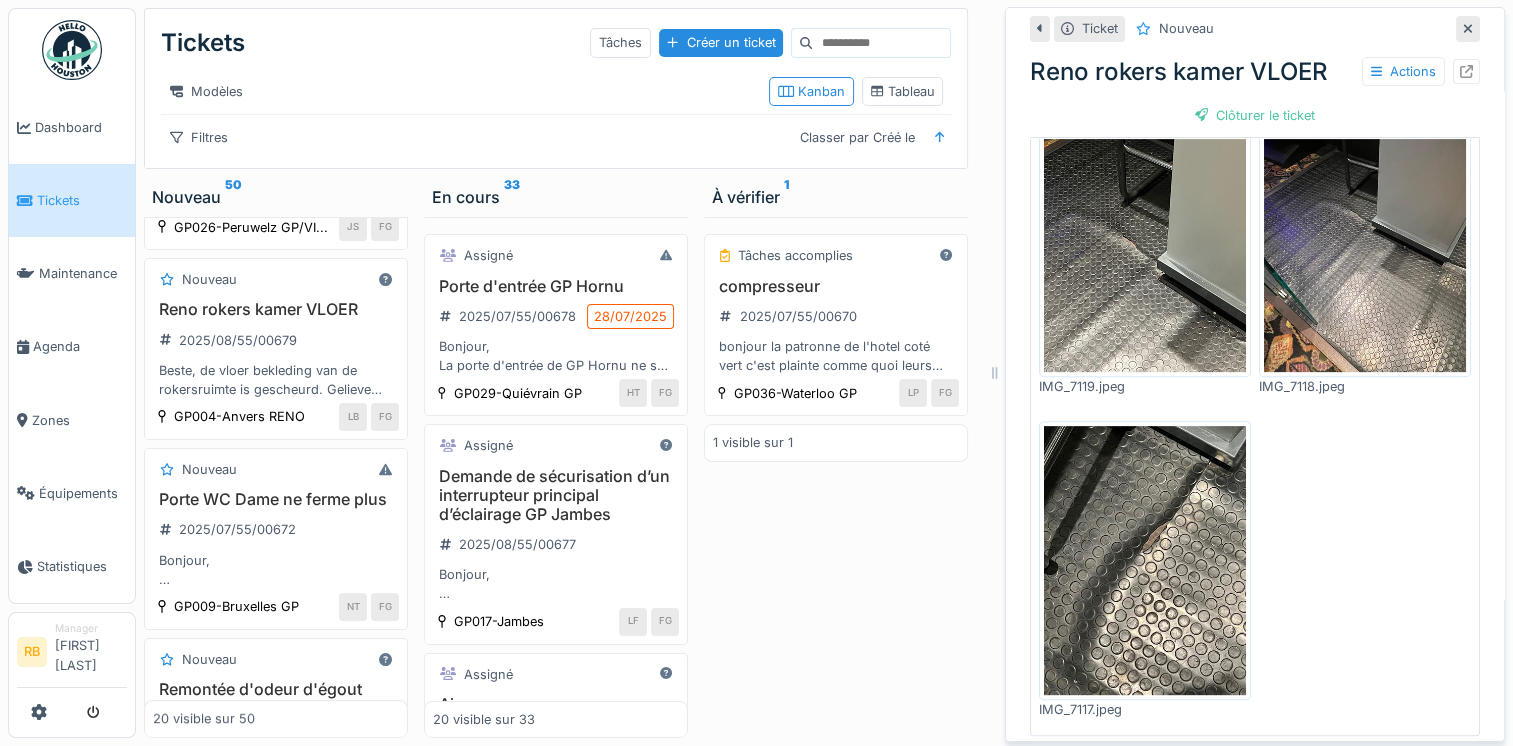click at bounding box center (1365, 237) 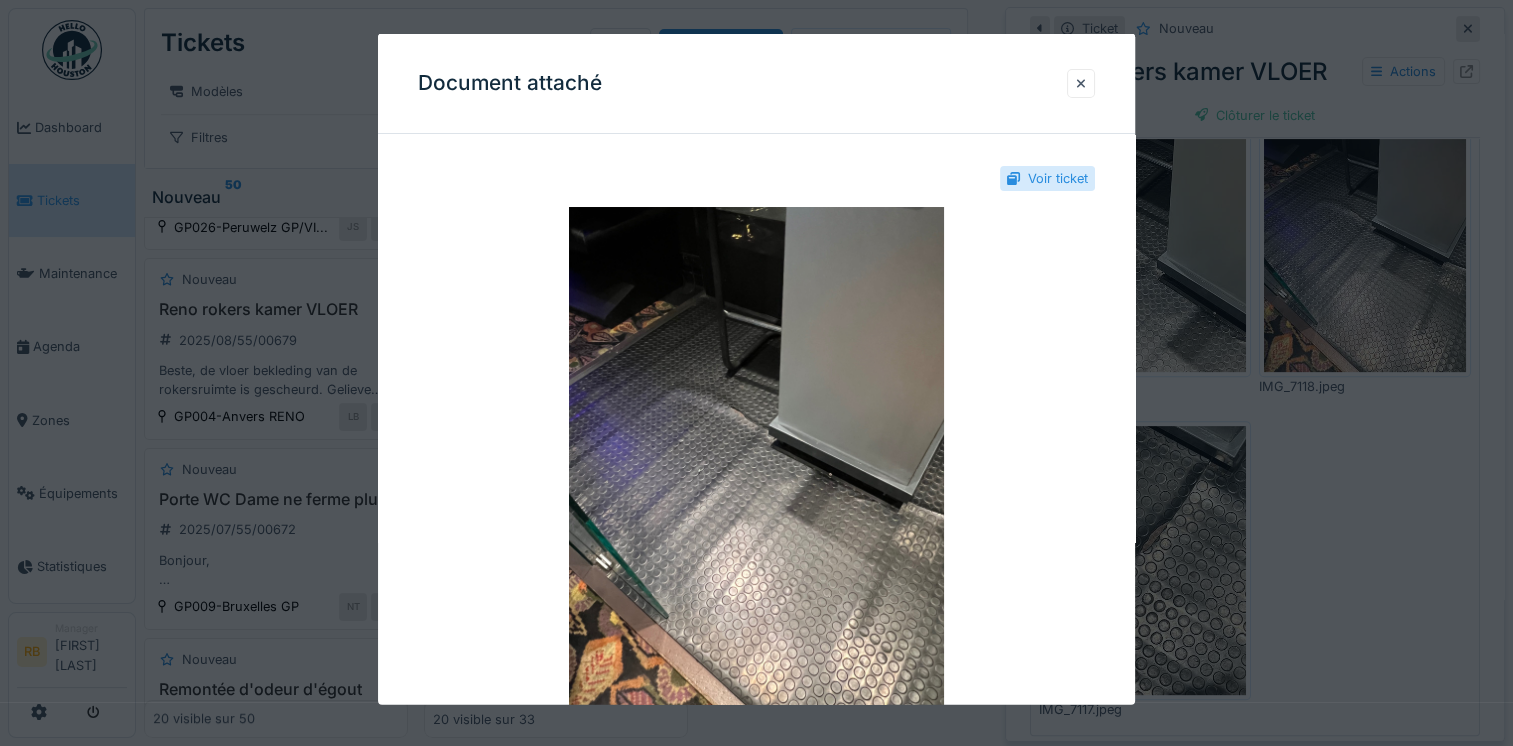 click on "Voir ticket" at bounding box center [756, 178] 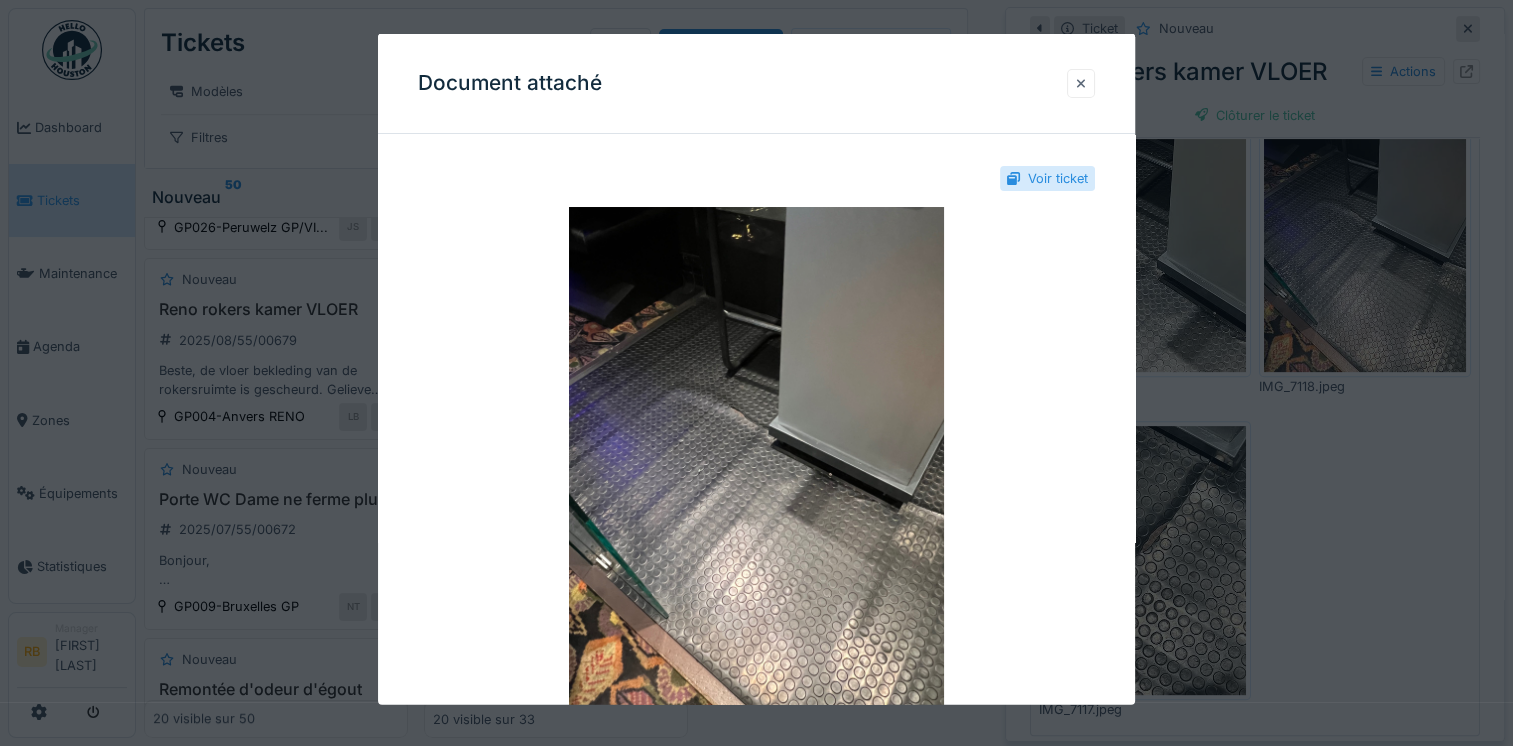 click at bounding box center [1081, 82] 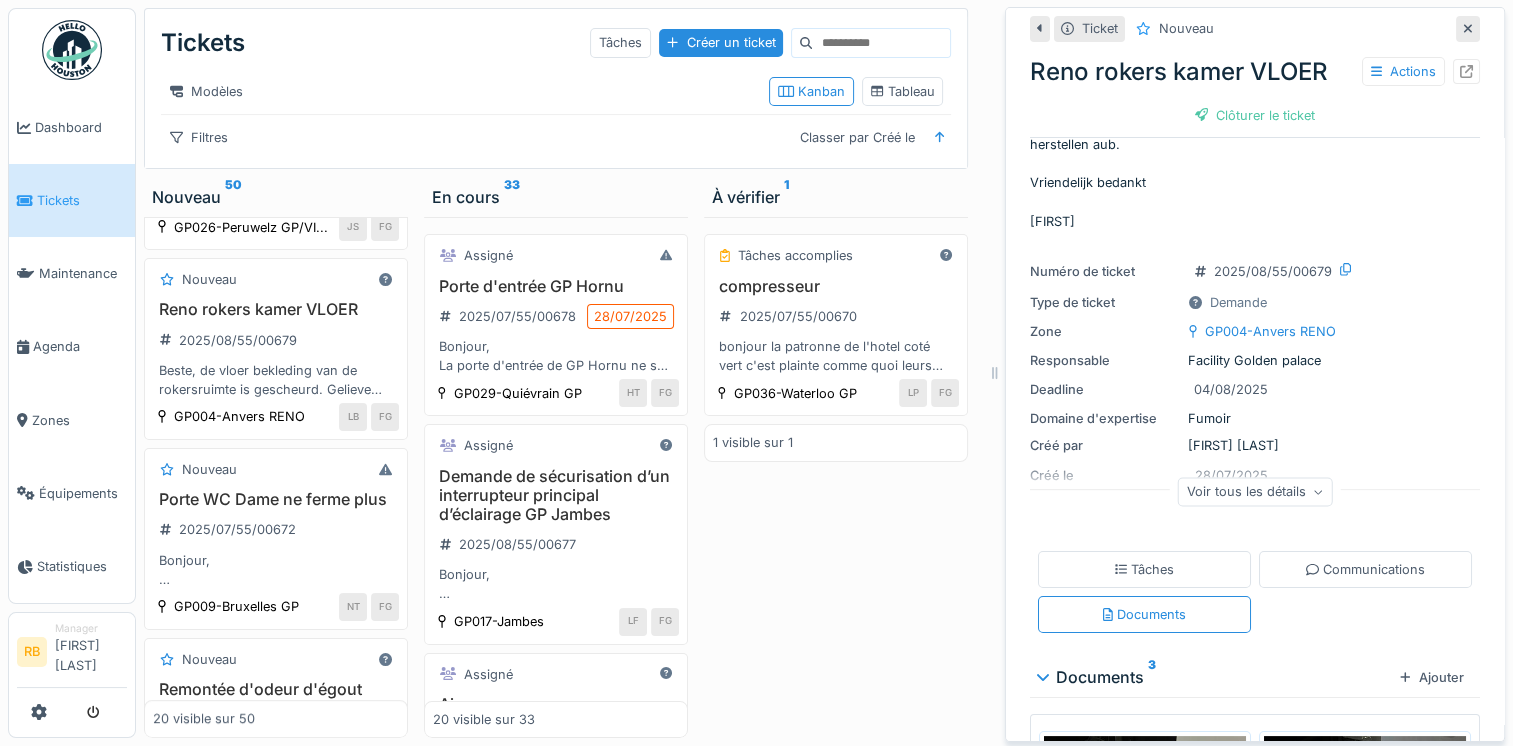 scroll, scrollTop: 0, scrollLeft: 0, axis: both 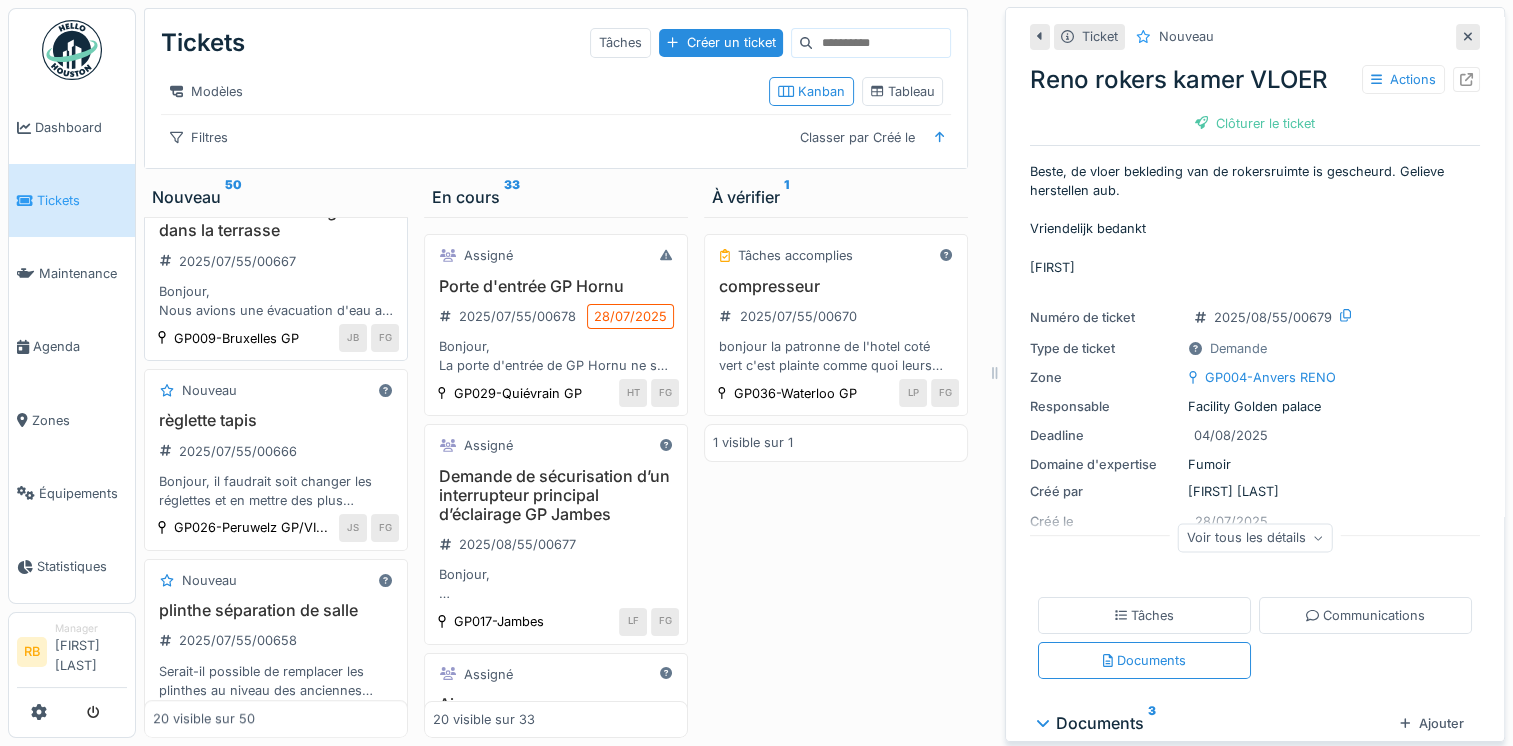 click on "Remontée d'odeur d'égout dans la terrasse 2025/07/55/00667 Bonjour,
Nous avions une évacuation d'eau au niveau de la terrasse qui était couvert par un cache et un morceau de pelouse. Ce dernier a disparu et nous avons pu constater que des odeurs d'égouts remontent sur la terrasse ainsi que des souris. EcoServ passera demain pour les nuisibles. Serait-il possible de trouver une solution pour cacher comme avant le trou et ainsi couper les remontées d'odeur?
Merci d'avance.
Bien à vous," at bounding box center [276, 261] 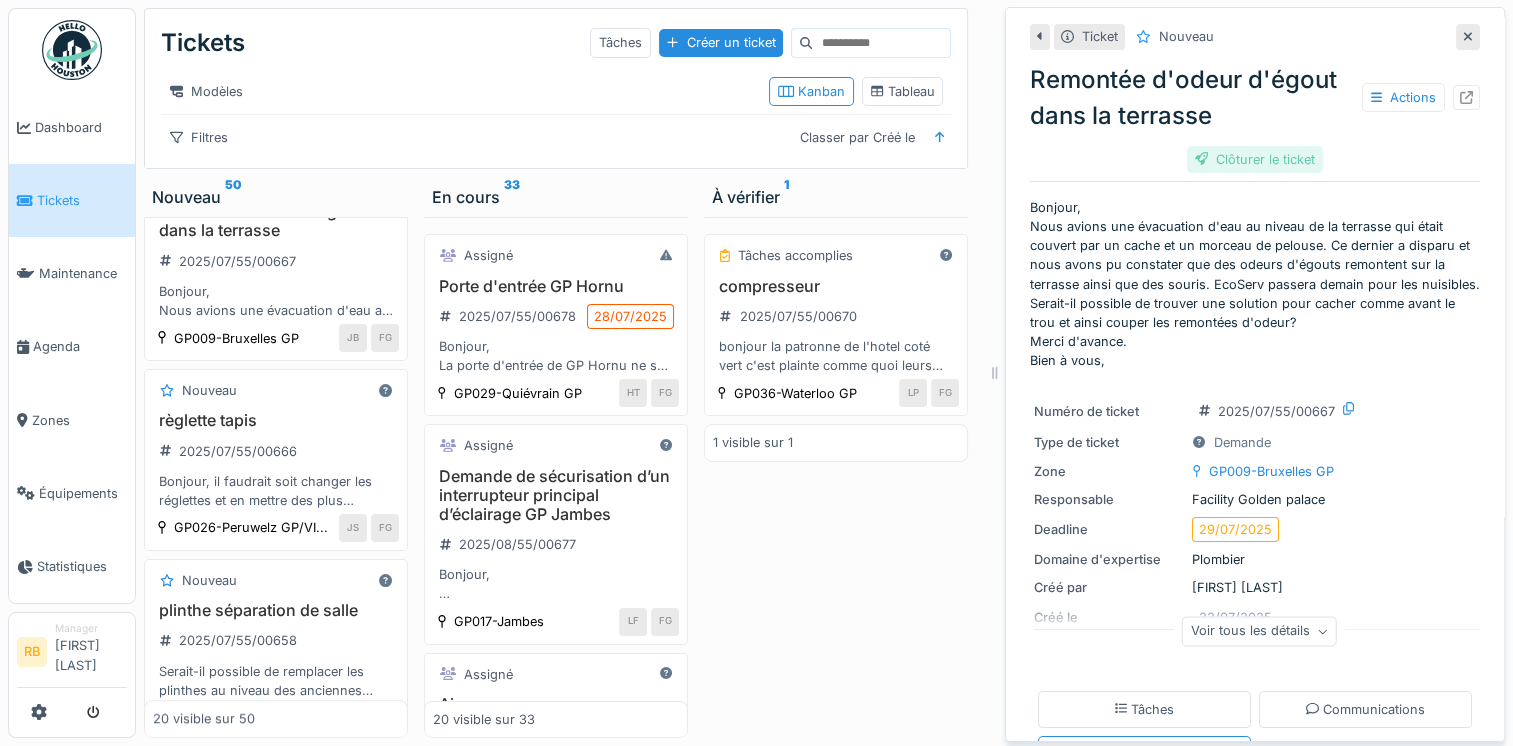 click on "Clôturer le ticket" at bounding box center [1255, 159] 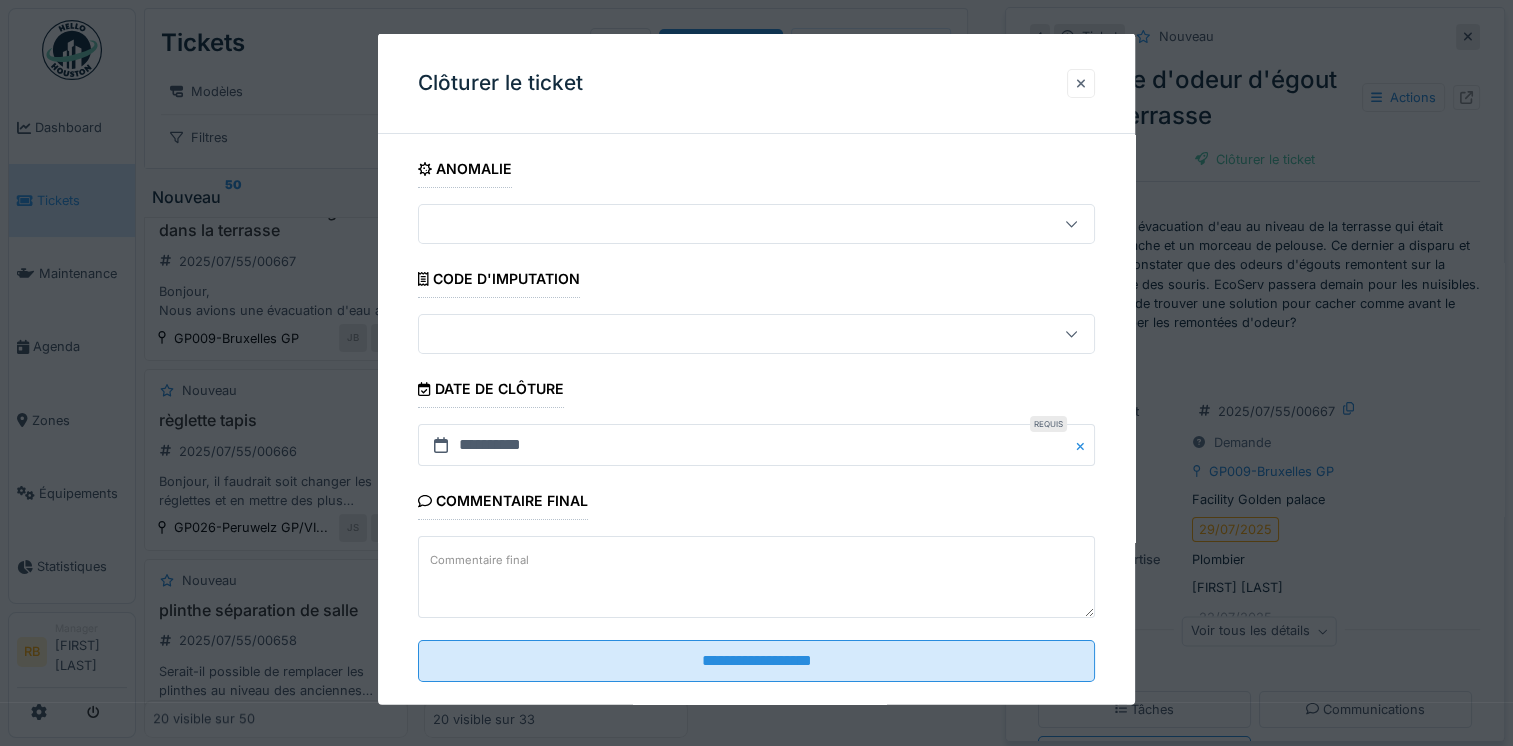 click at bounding box center [1081, 82] 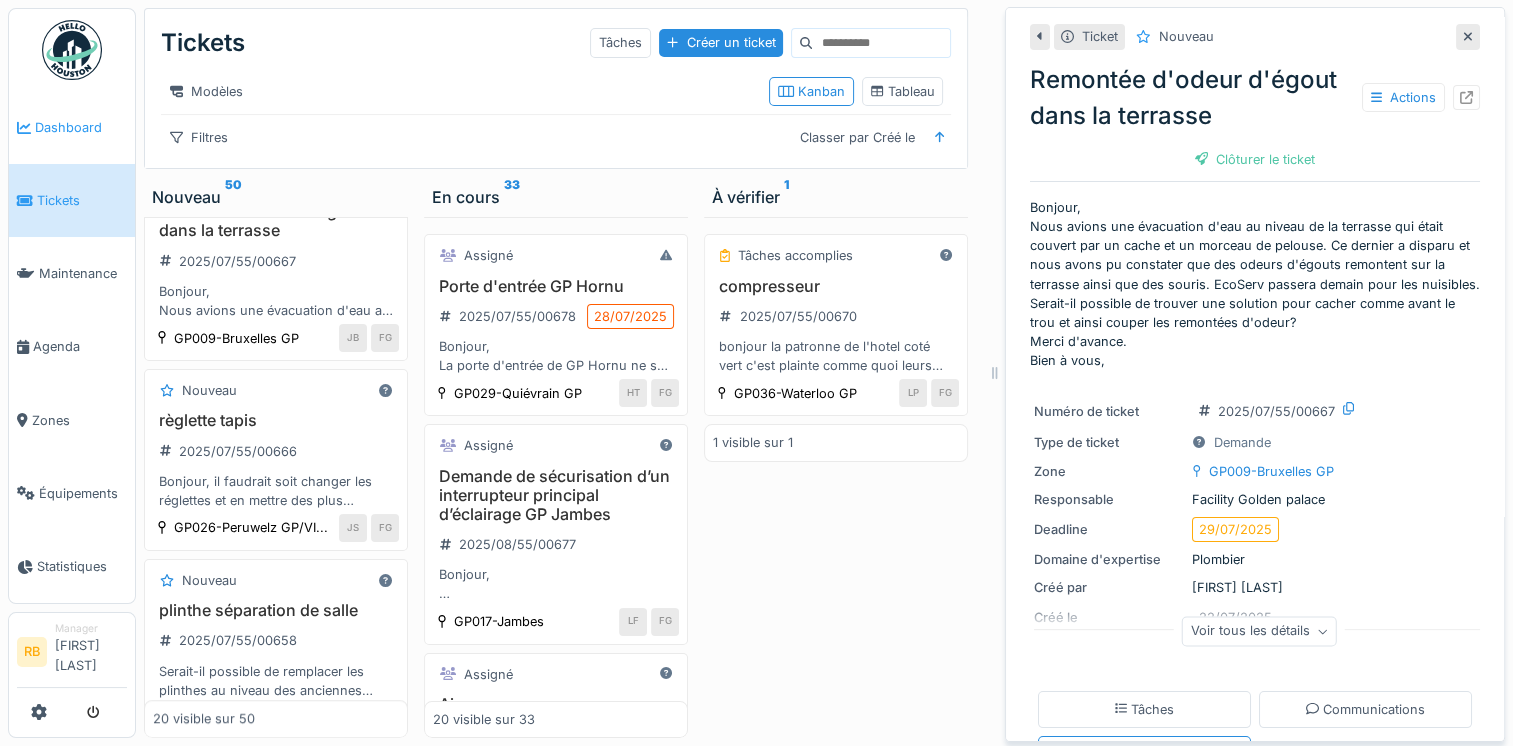 click on "Dashboard" at bounding box center [81, 127] 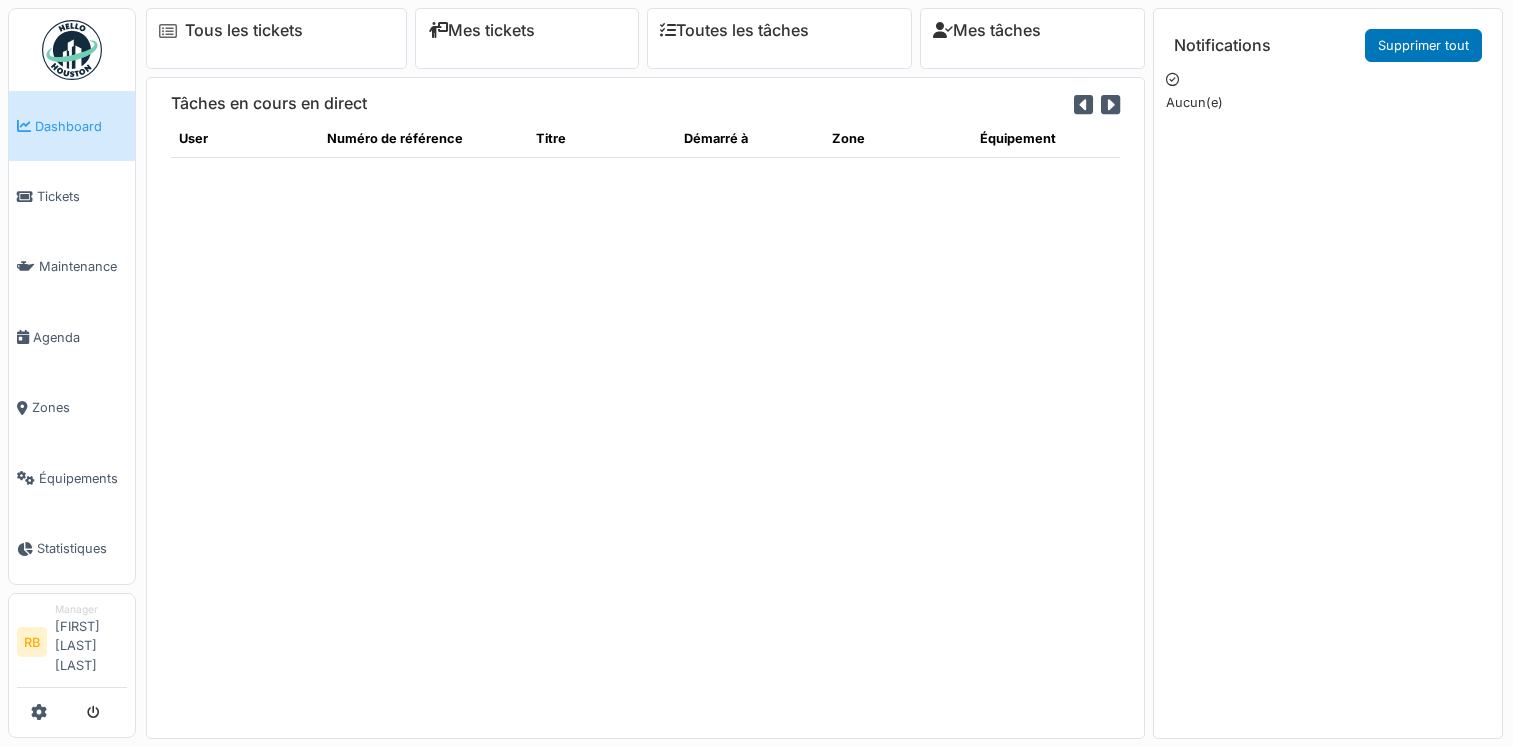 scroll, scrollTop: 0, scrollLeft: 0, axis: both 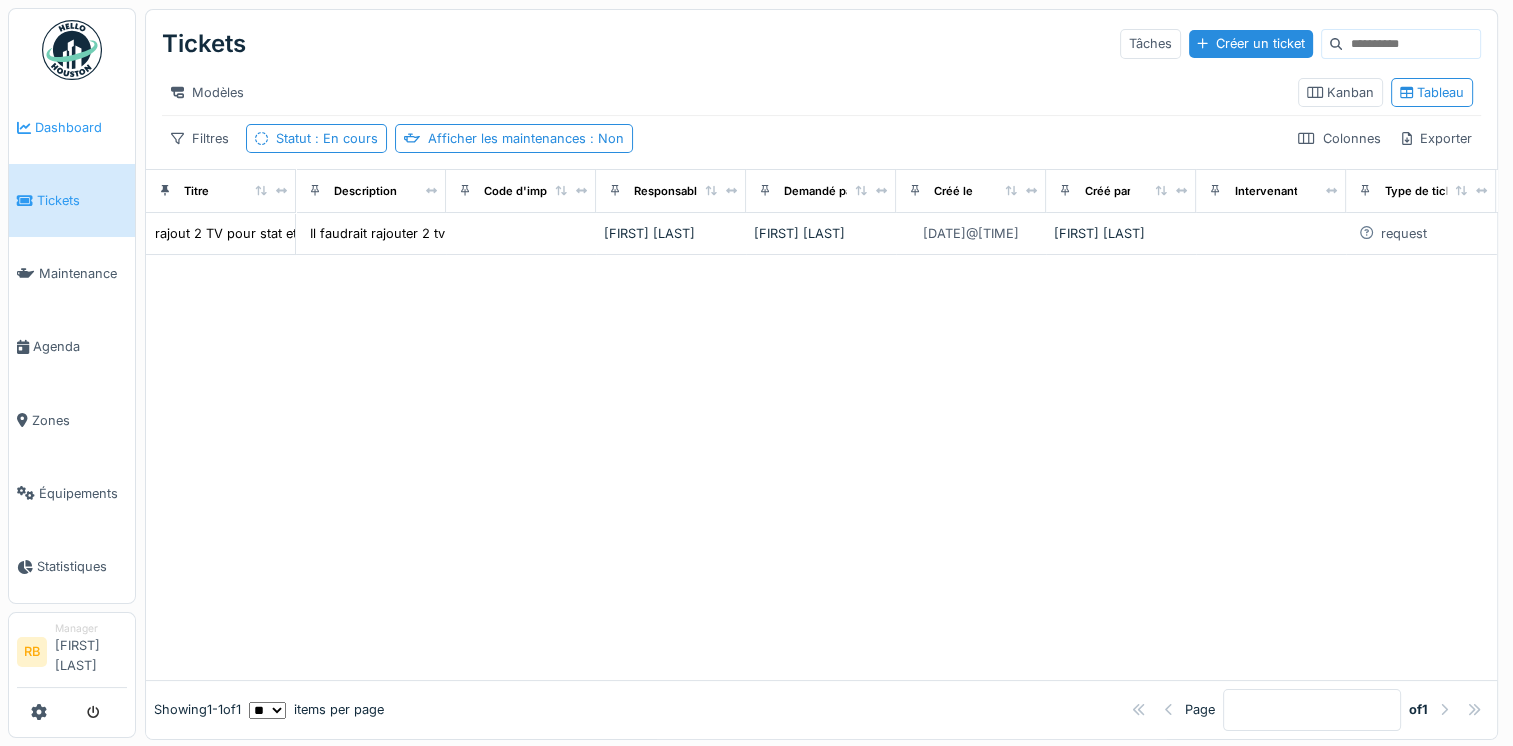 click on "Dashboard" at bounding box center (81, 127) 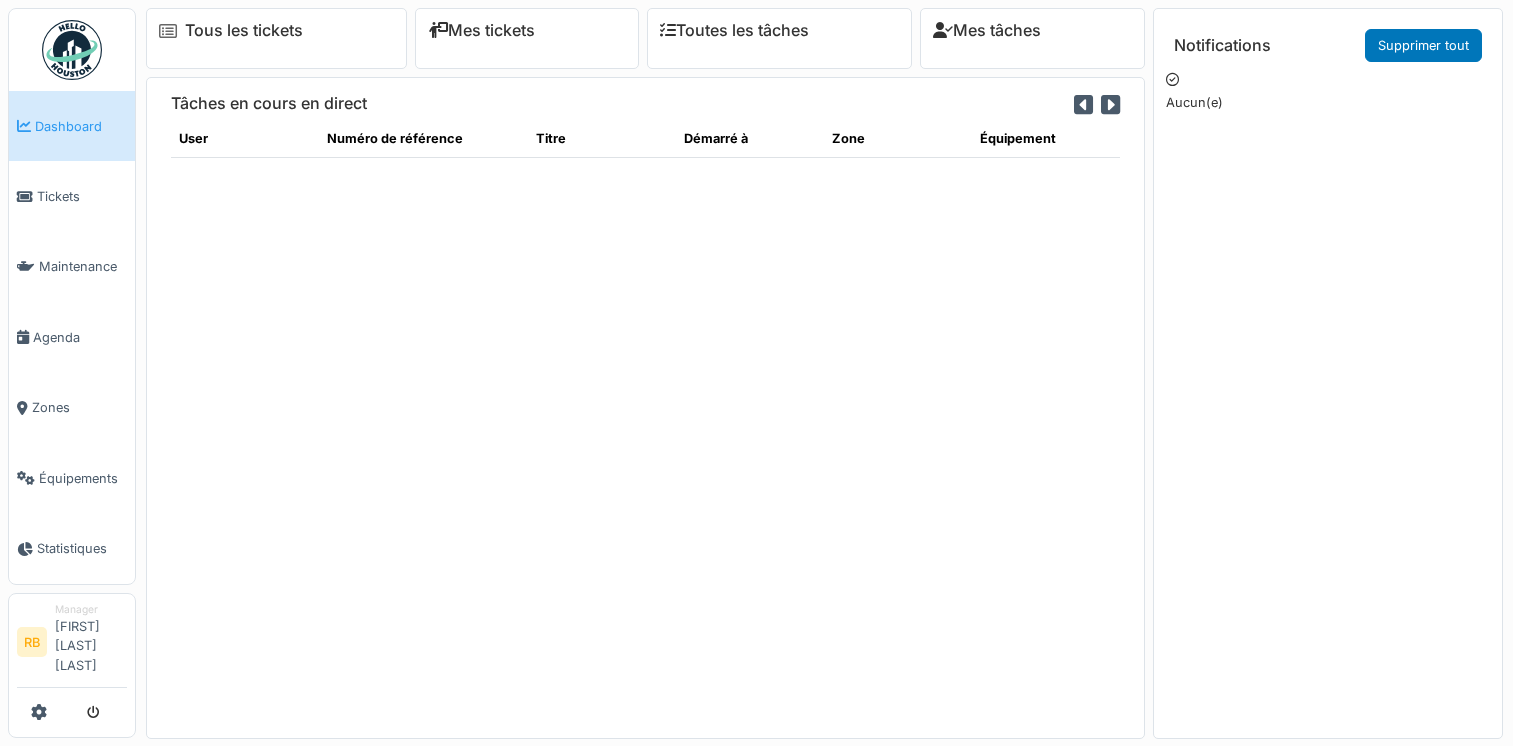 scroll, scrollTop: 0, scrollLeft: 0, axis: both 